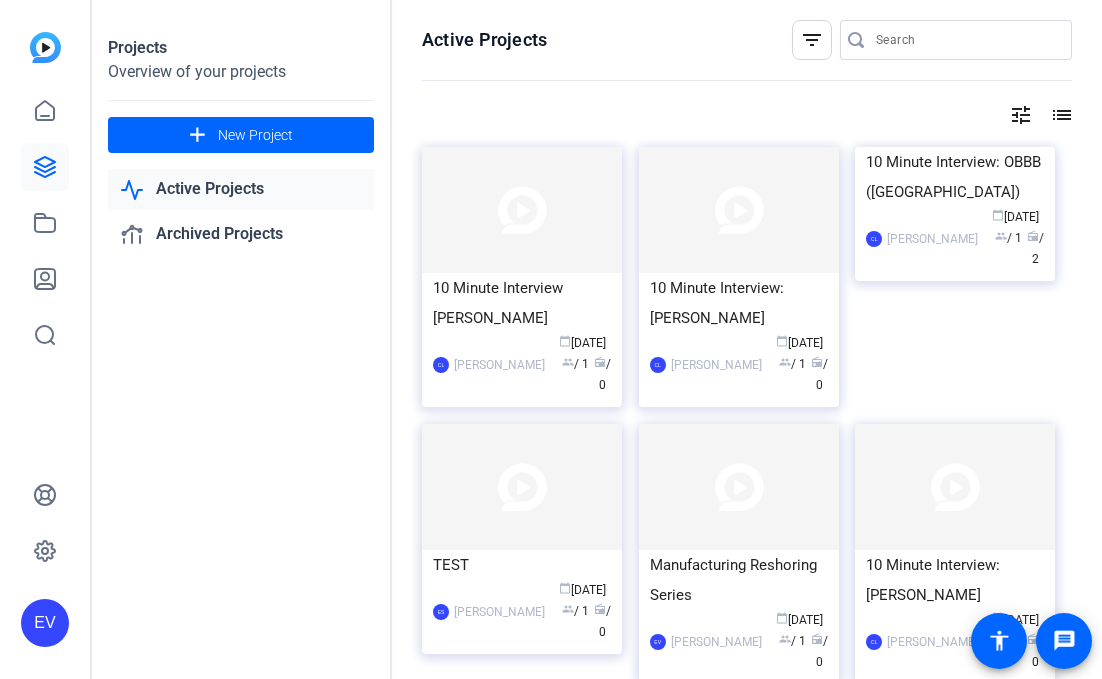 scroll, scrollTop: 0, scrollLeft: 0, axis: both 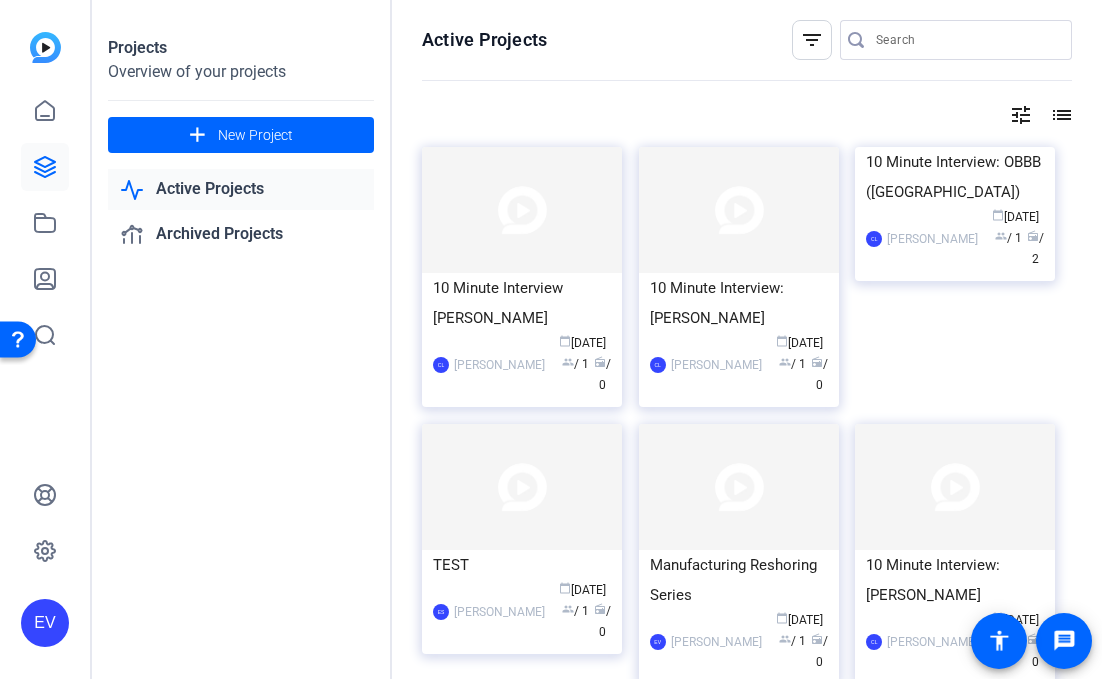 drag, startPoint x: 612, startPoint y: 96, endPoint x: 667, endPoint y: 137, distance: 68.60029 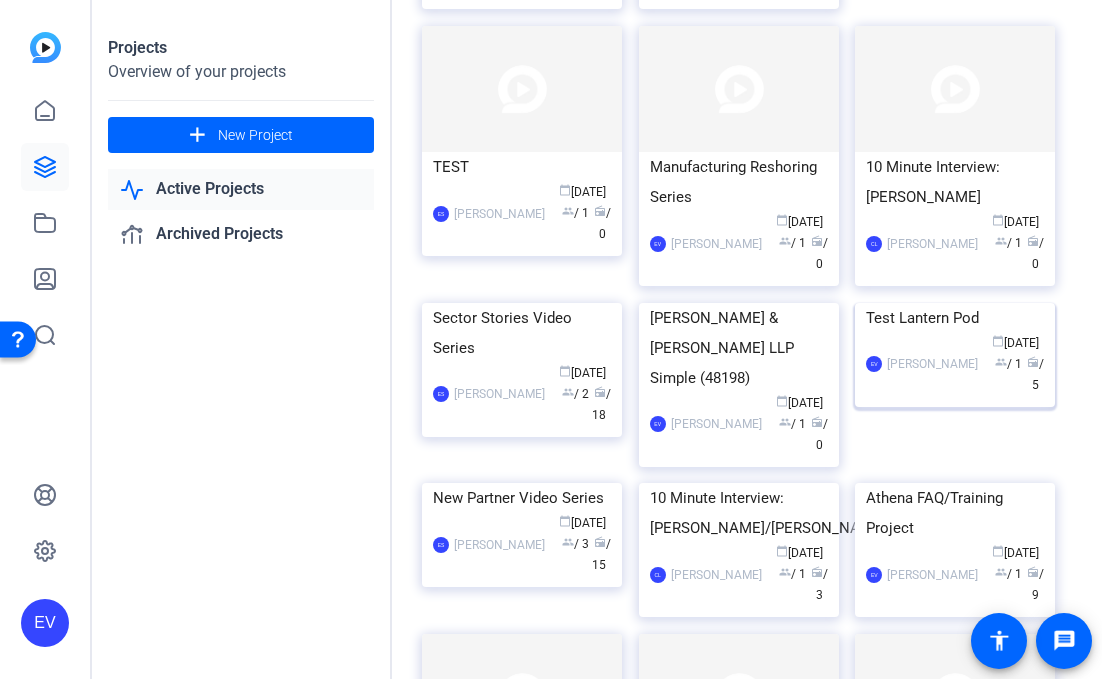 scroll, scrollTop: 432, scrollLeft: 0, axis: vertical 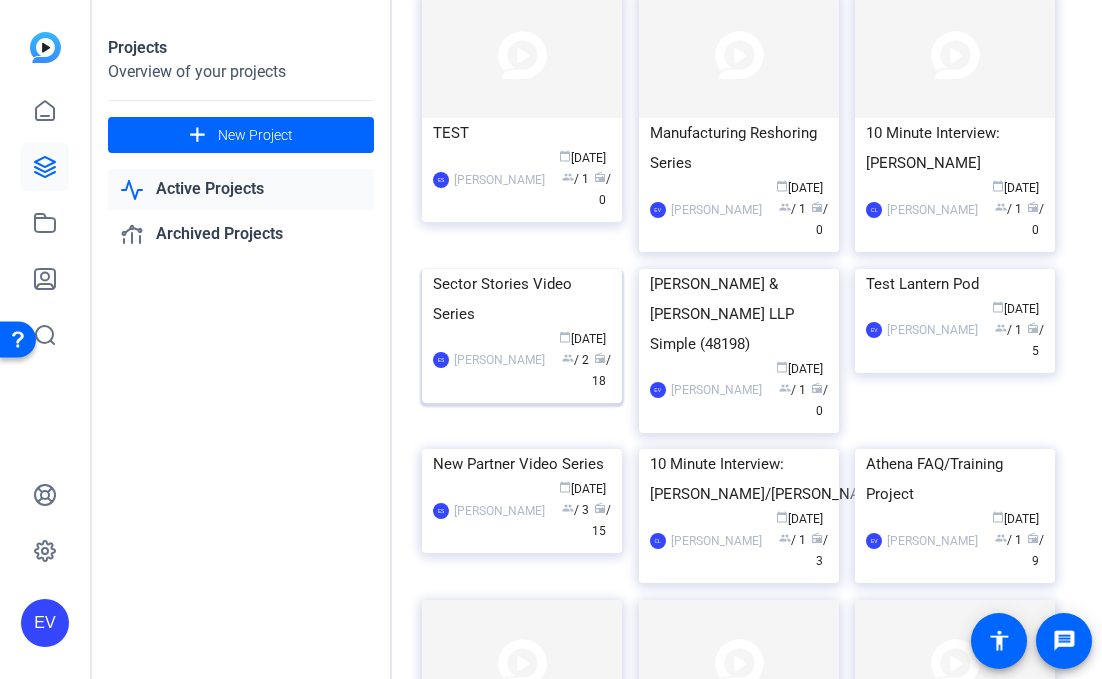 click on "Sector Stories Video Series" 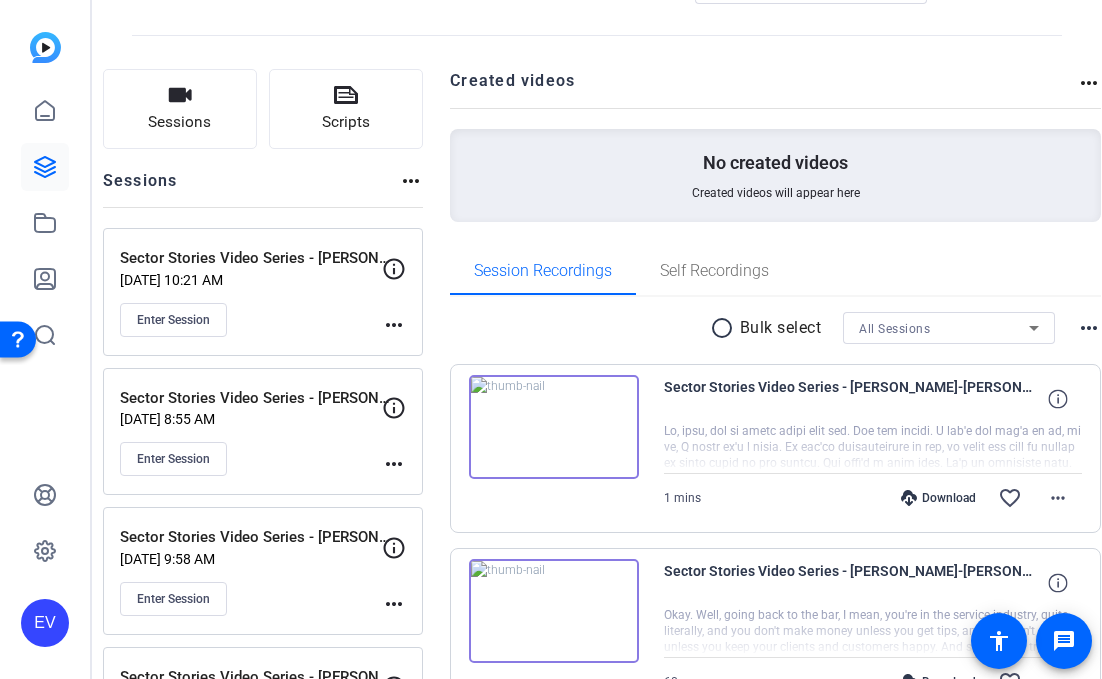 scroll, scrollTop: 0, scrollLeft: 0, axis: both 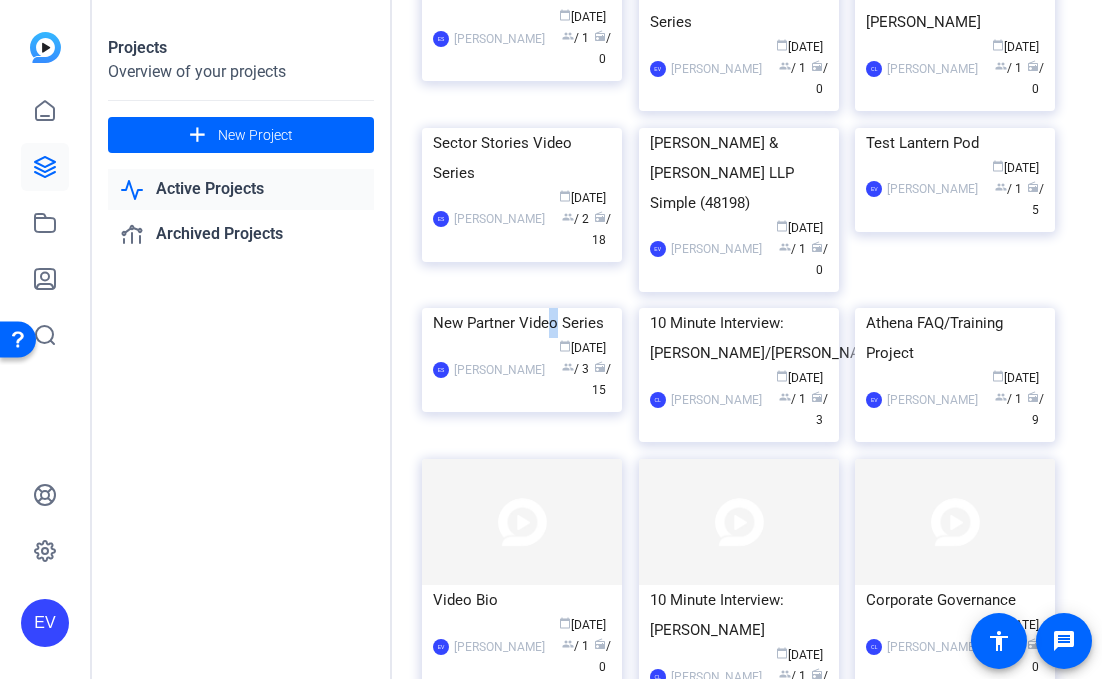 click on "New Partner Video Series" 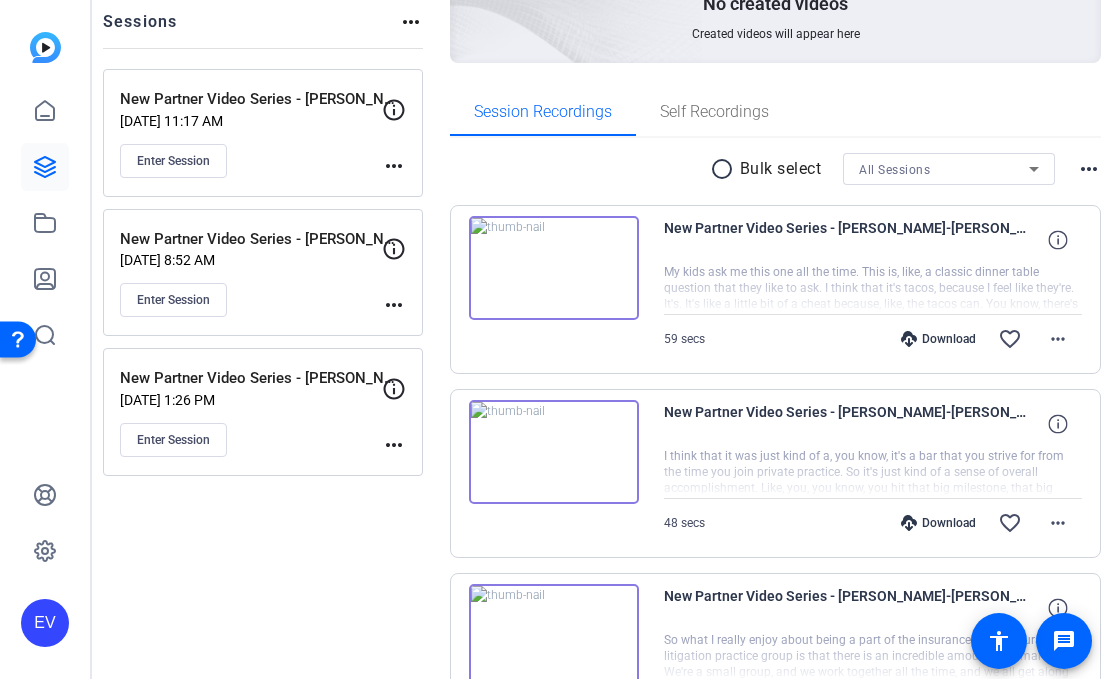 scroll, scrollTop: 268, scrollLeft: 0, axis: vertical 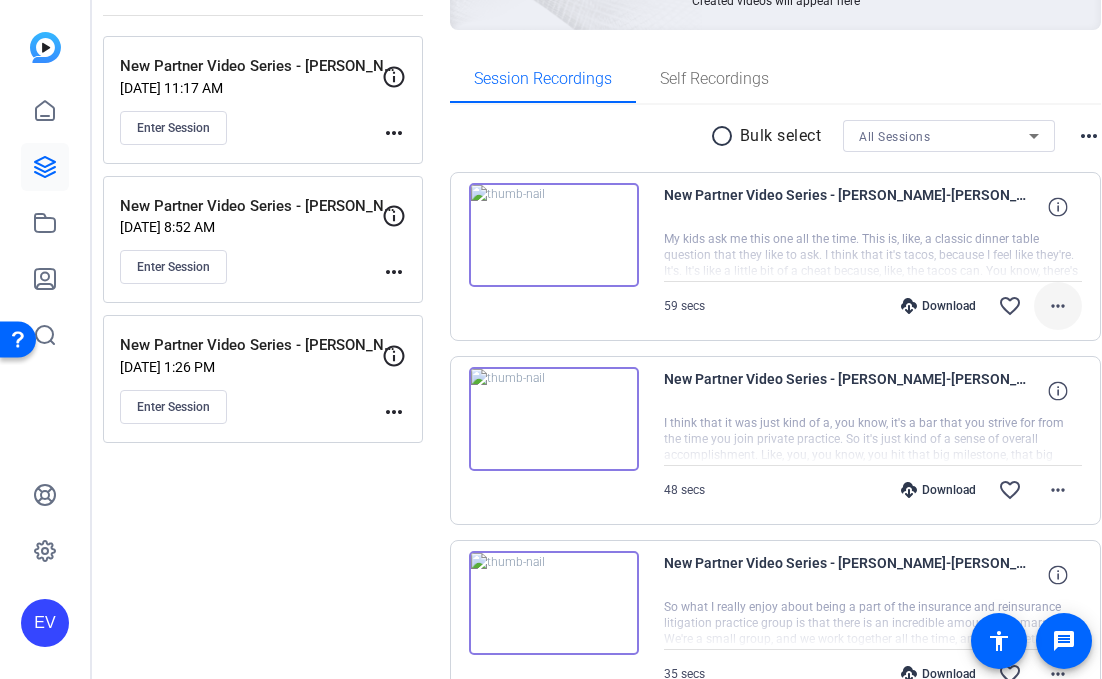 click on "more_horiz" at bounding box center [1058, 306] 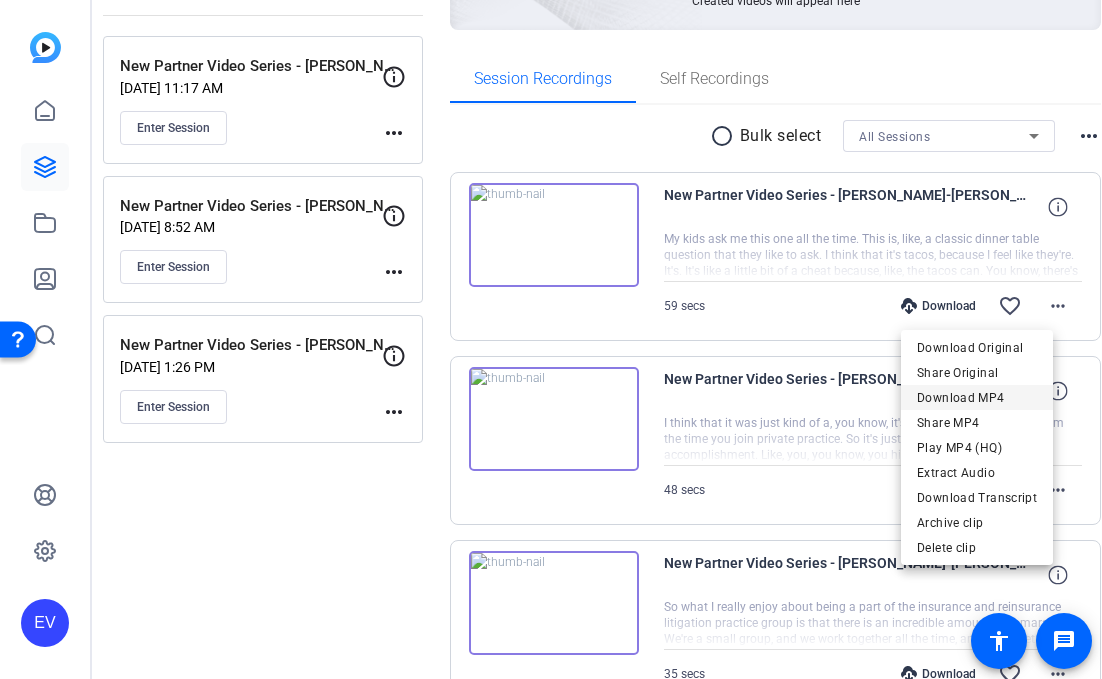 click on "Download MP4" at bounding box center [977, 398] 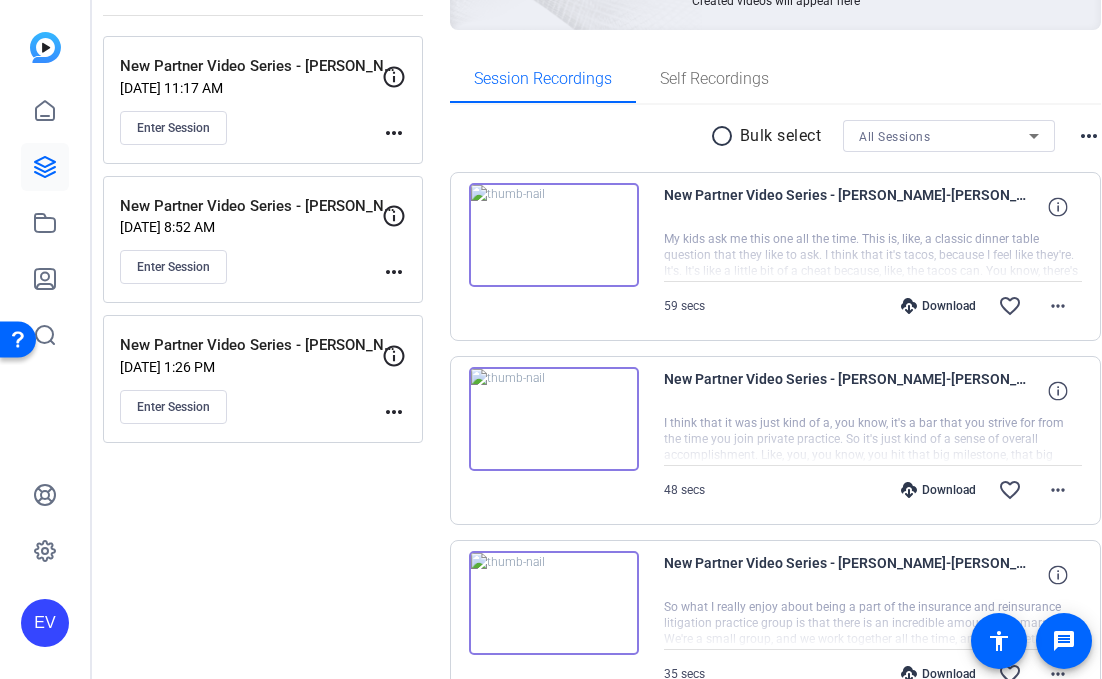 scroll, scrollTop: 269, scrollLeft: 0, axis: vertical 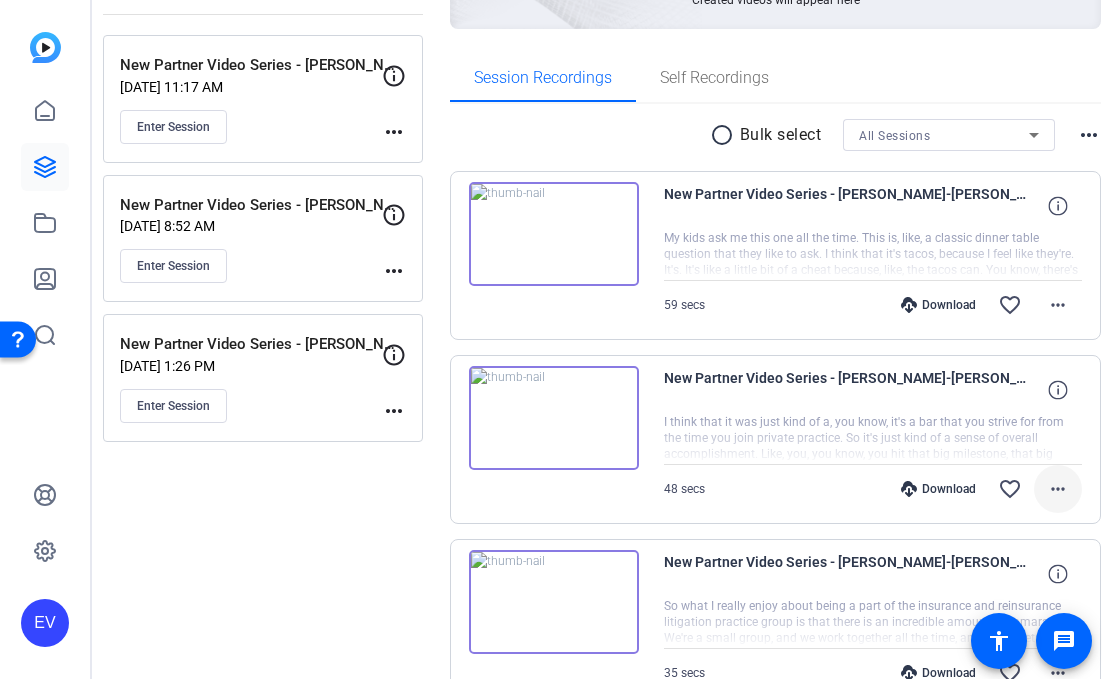 click on "more_horiz" at bounding box center [1058, 489] 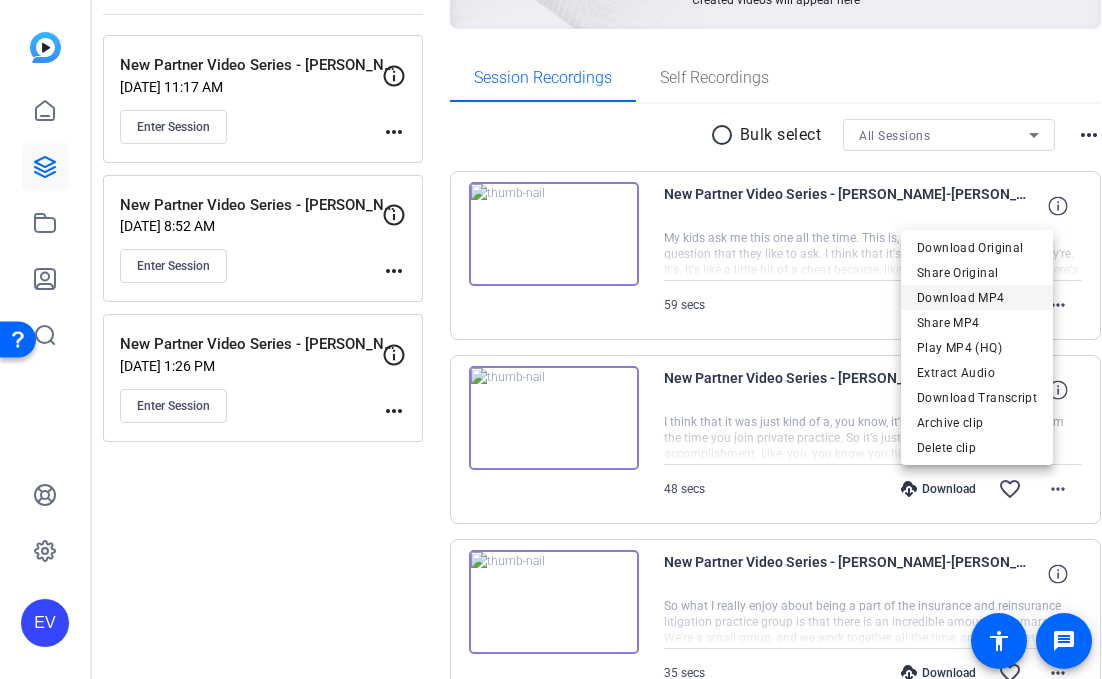 click on "Download MP4" at bounding box center [977, 298] 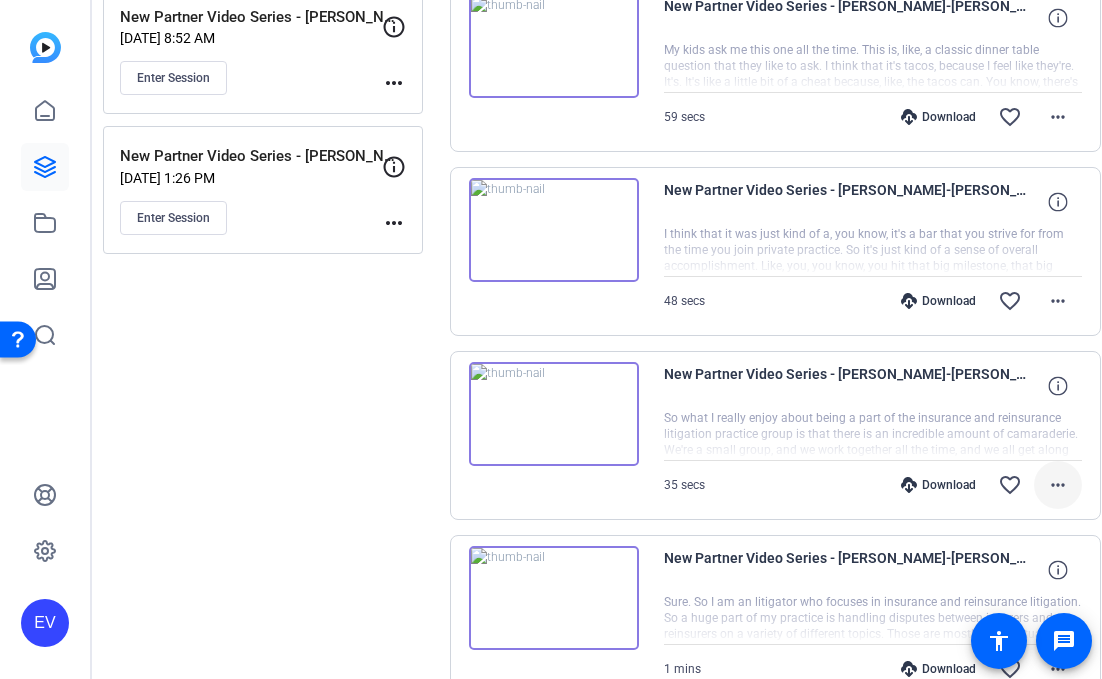 scroll, scrollTop: 468, scrollLeft: 0, axis: vertical 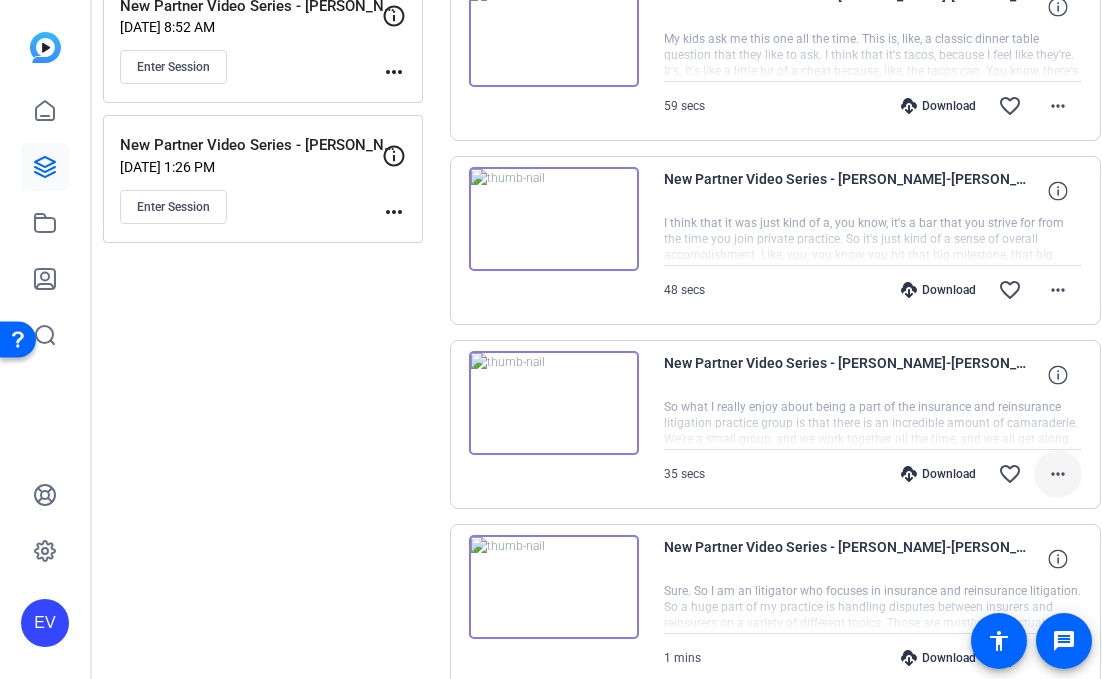 click on "more_horiz" at bounding box center [1058, 474] 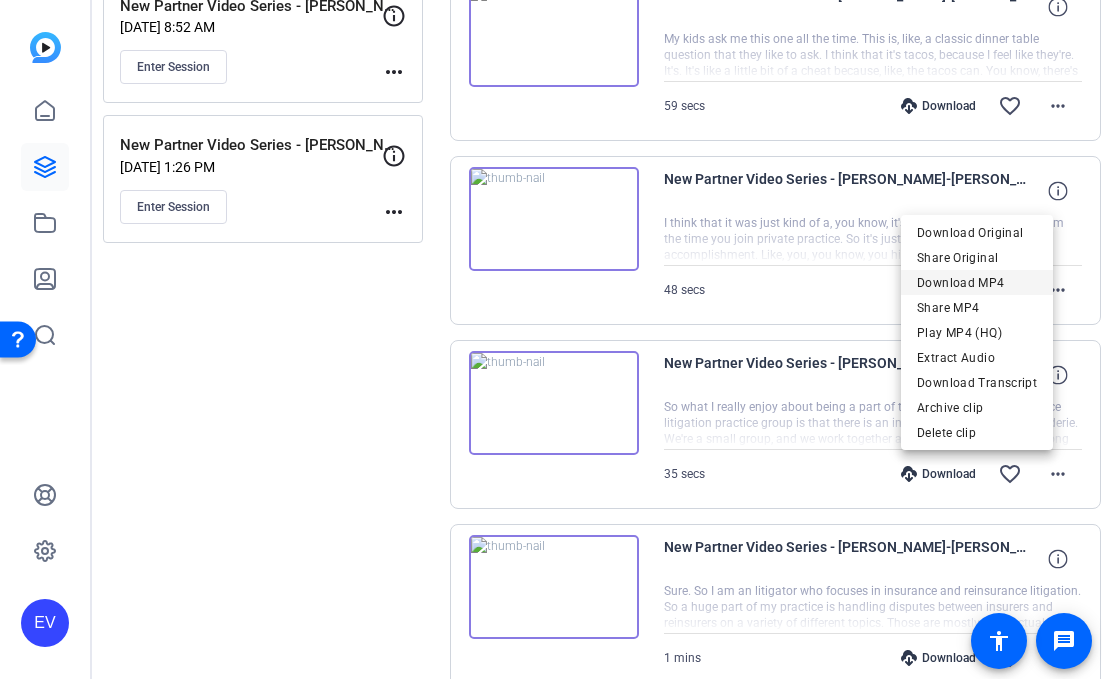 click on "Download MP4" at bounding box center [977, 283] 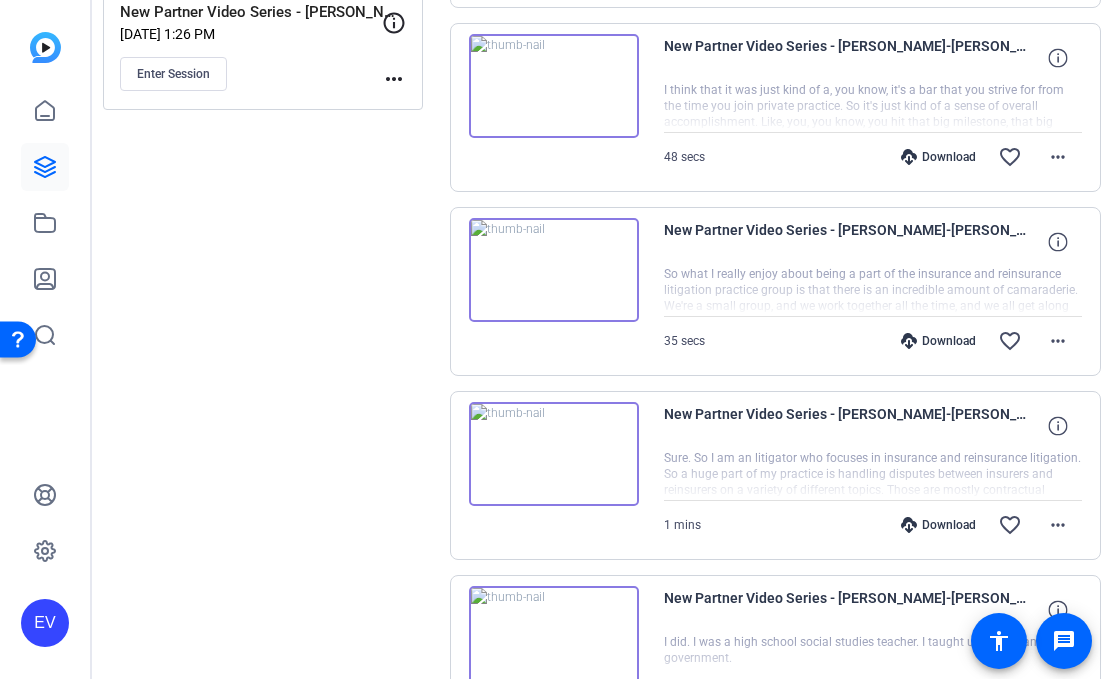 scroll, scrollTop: 638, scrollLeft: 0, axis: vertical 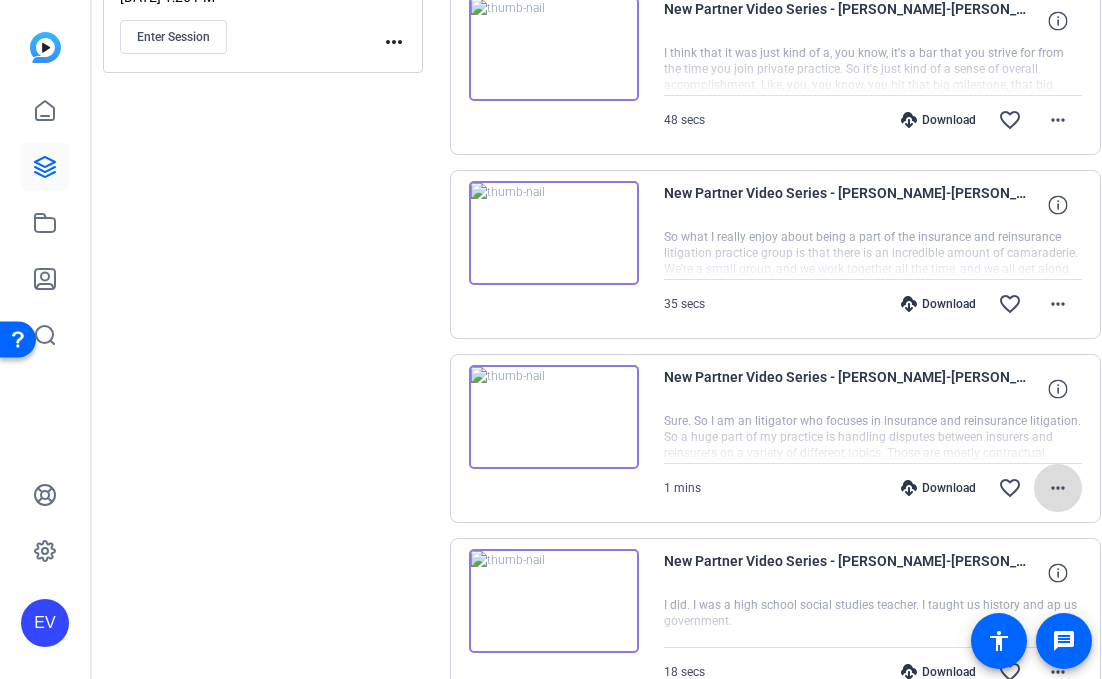click on "more_horiz" at bounding box center (1058, 488) 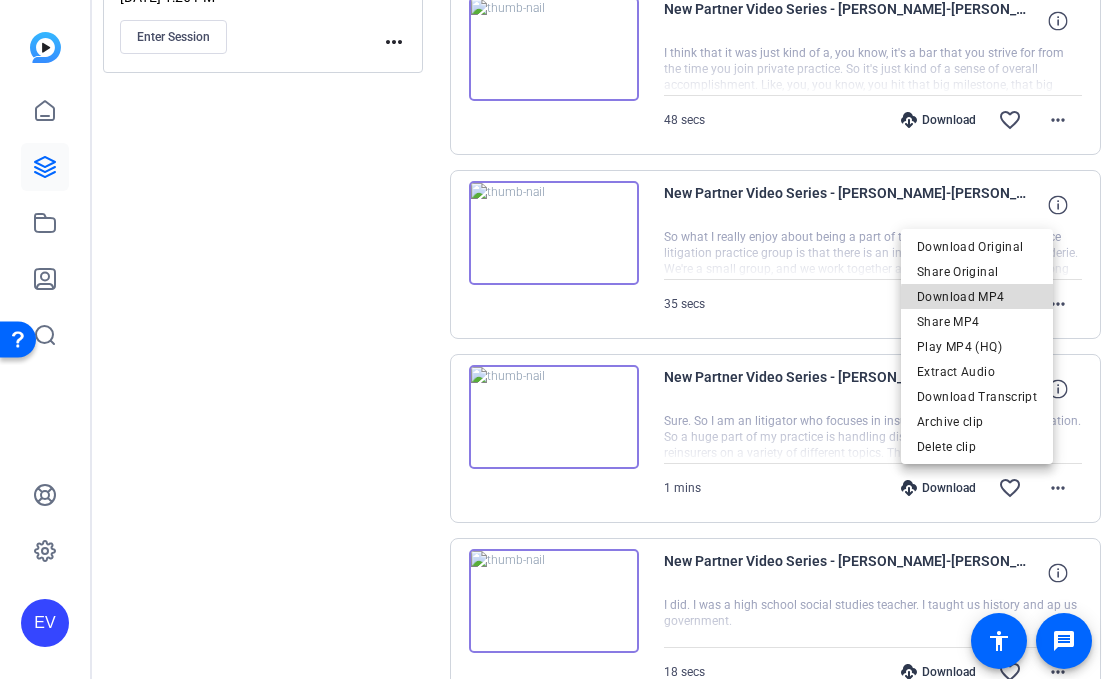 click on "Download MP4" at bounding box center (977, 297) 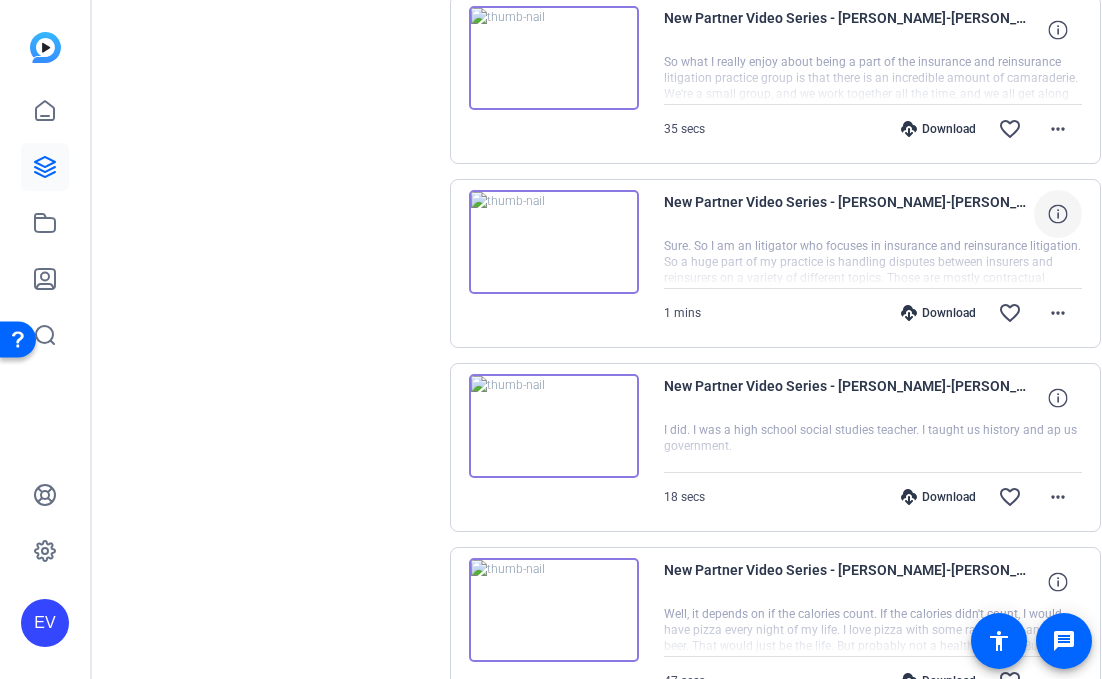 scroll, scrollTop: 819, scrollLeft: 0, axis: vertical 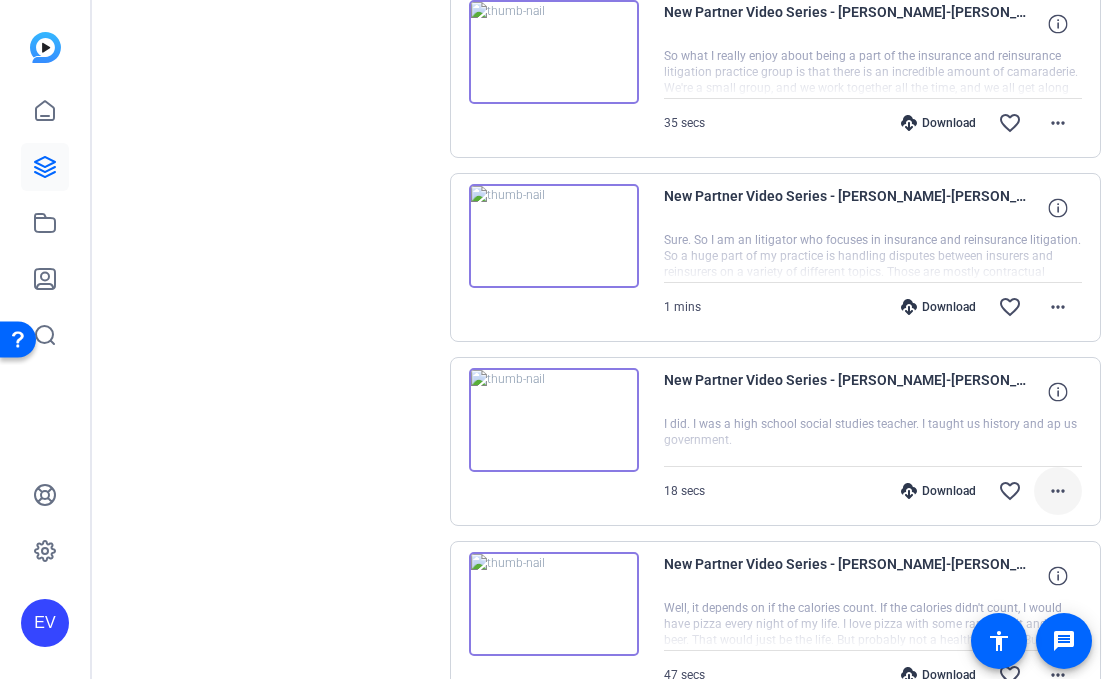 click on "more_horiz" at bounding box center [1058, 491] 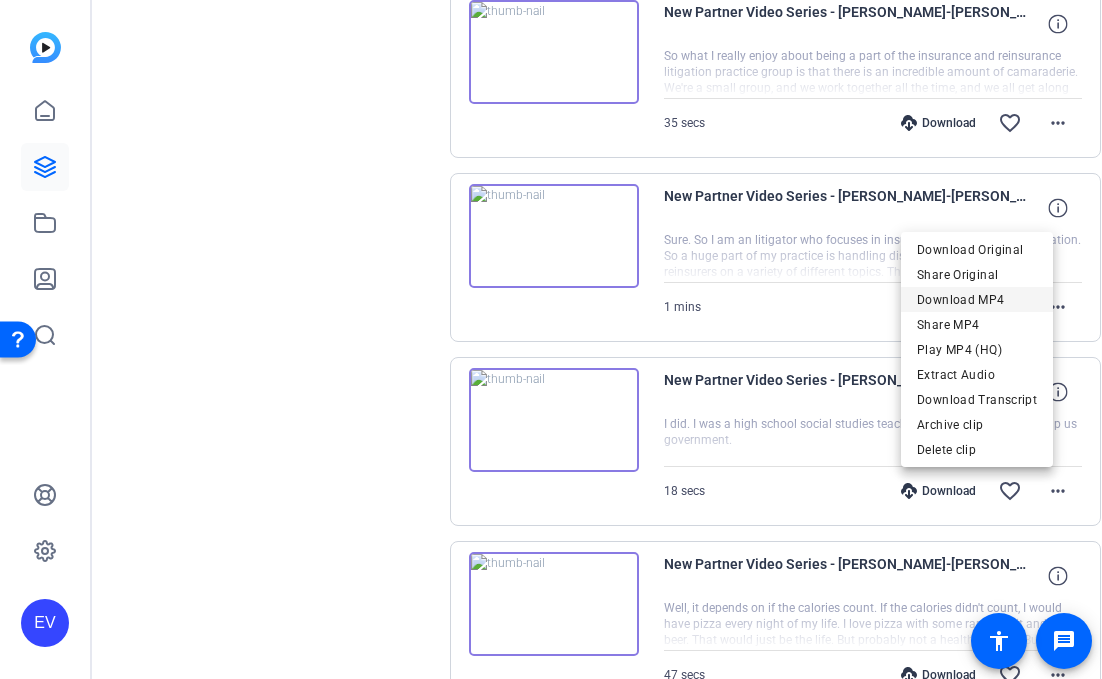 click on "Download MP4" at bounding box center [977, 300] 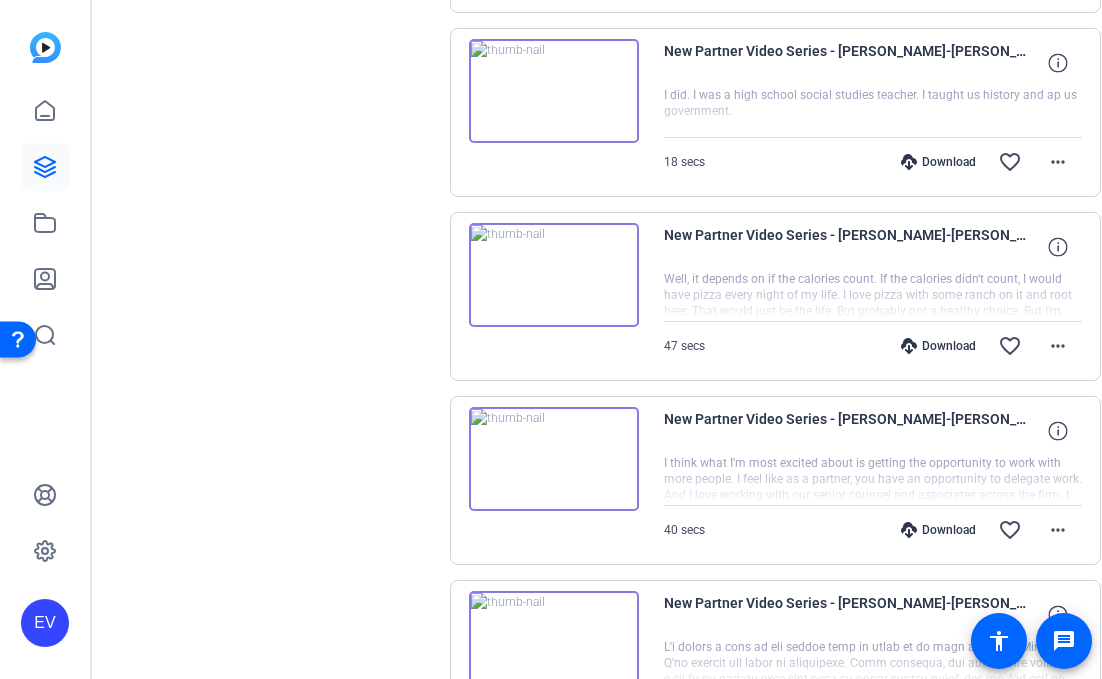 scroll, scrollTop: 1216, scrollLeft: 0, axis: vertical 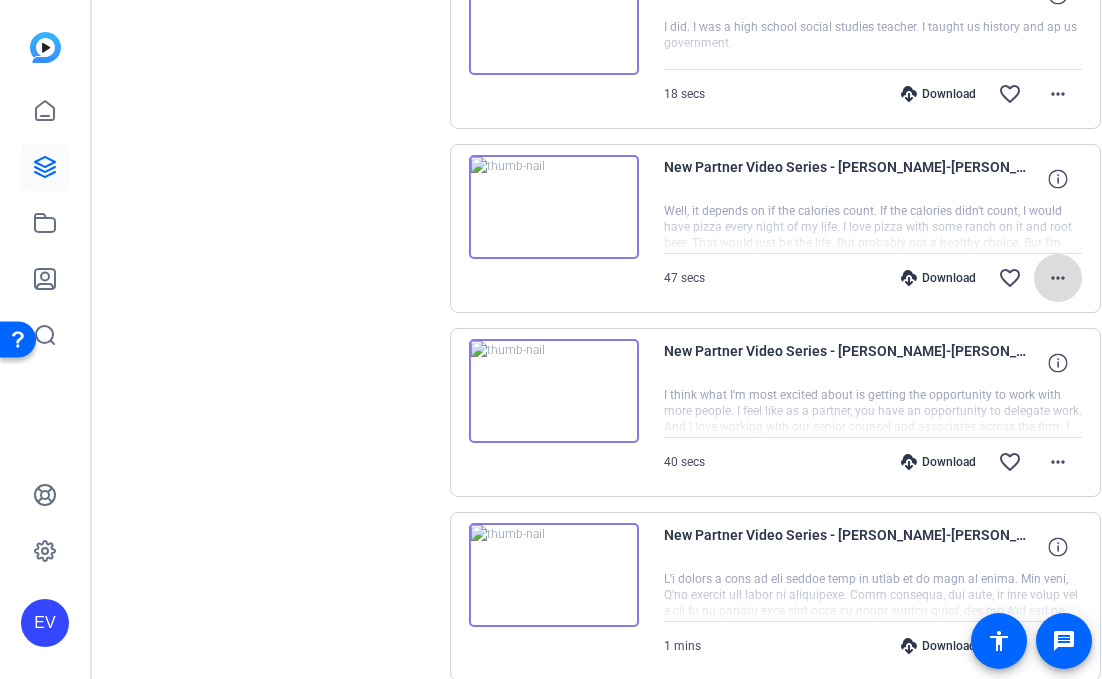 click on "more_horiz" at bounding box center (1058, 278) 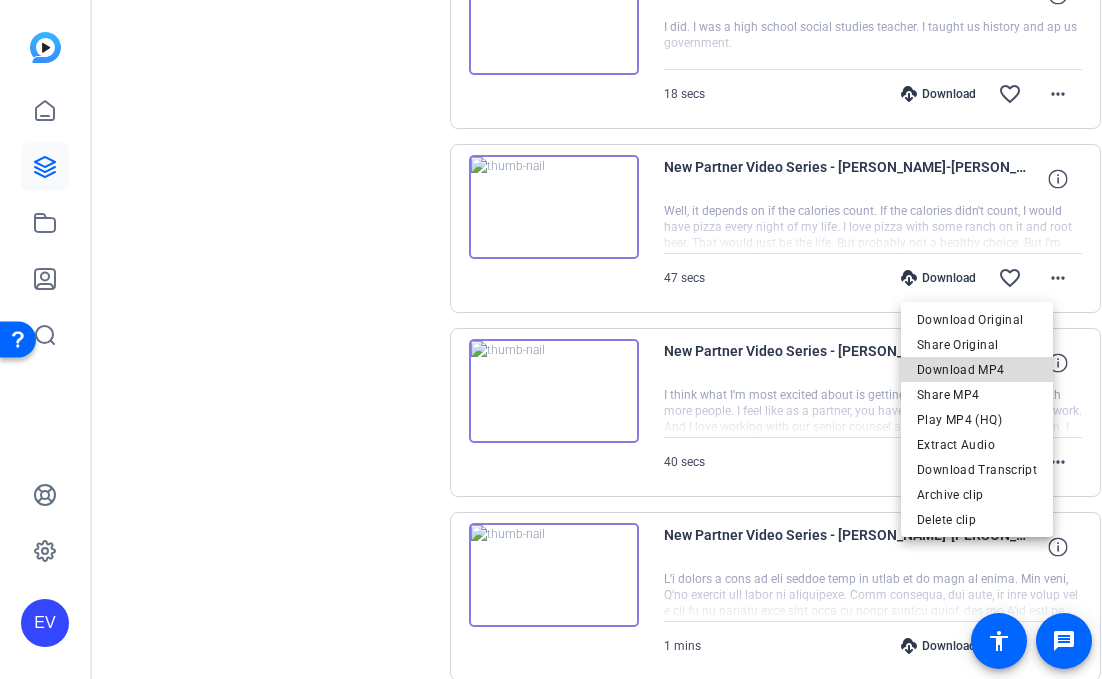 click on "Download MP4" at bounding box center [977, 370] 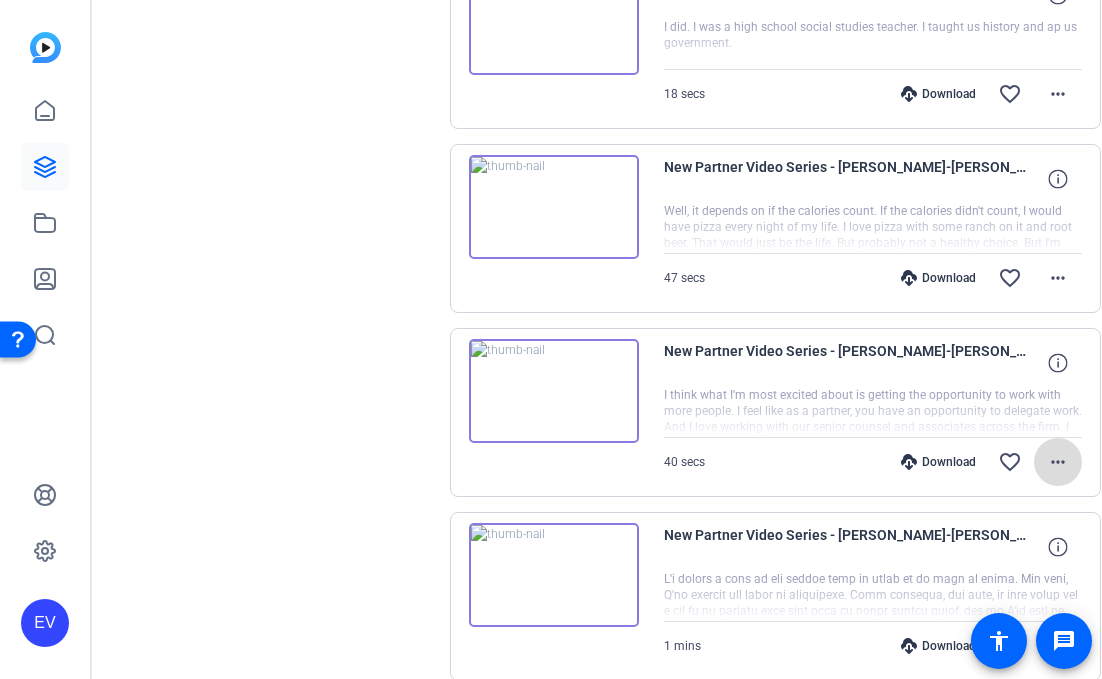 click on "more_horiz" at bounding box center (1058, 462) 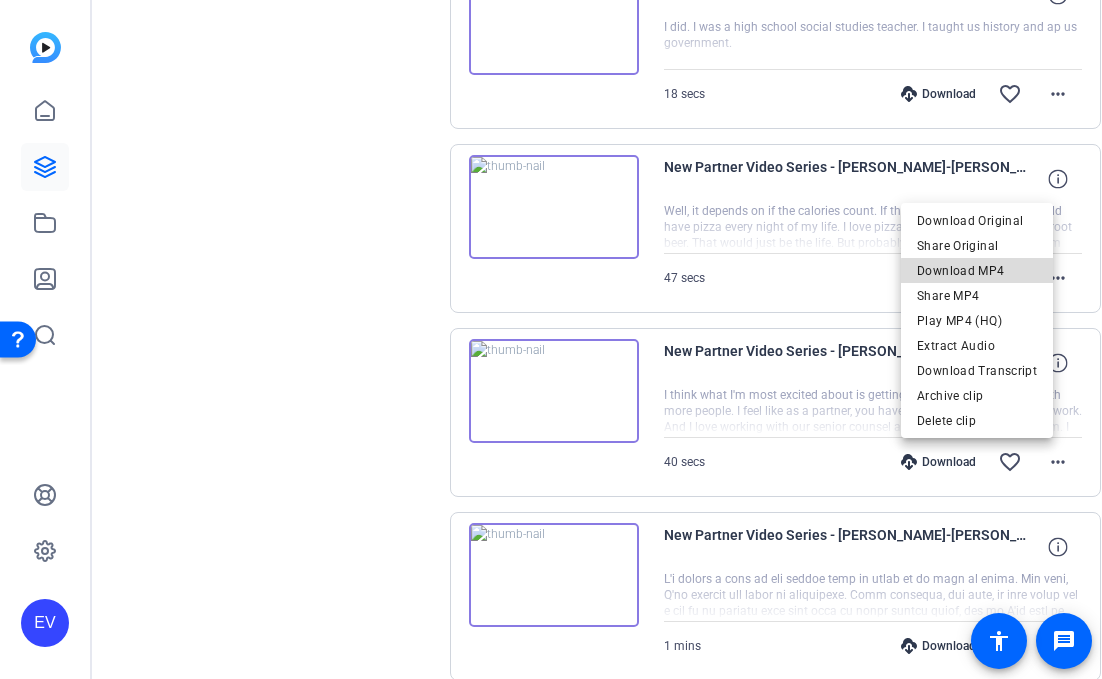 click on "Download MP4" at bounding box center (977, 271) 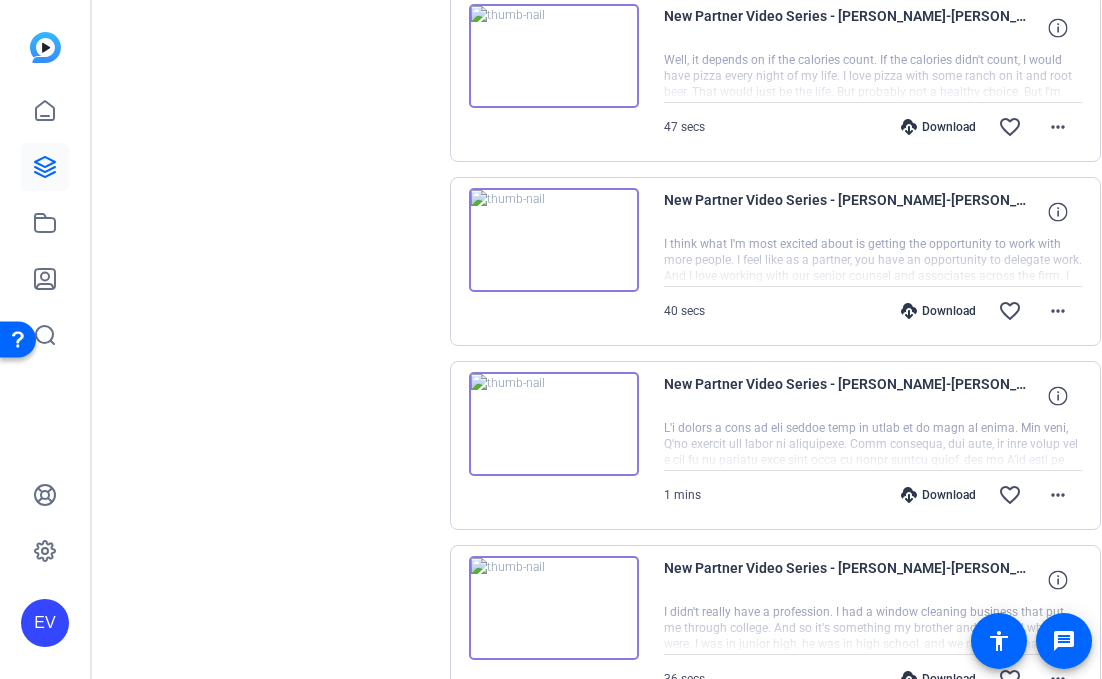 scroll, scrollTop: 1440, scrollLeft: 0, axis: vertical 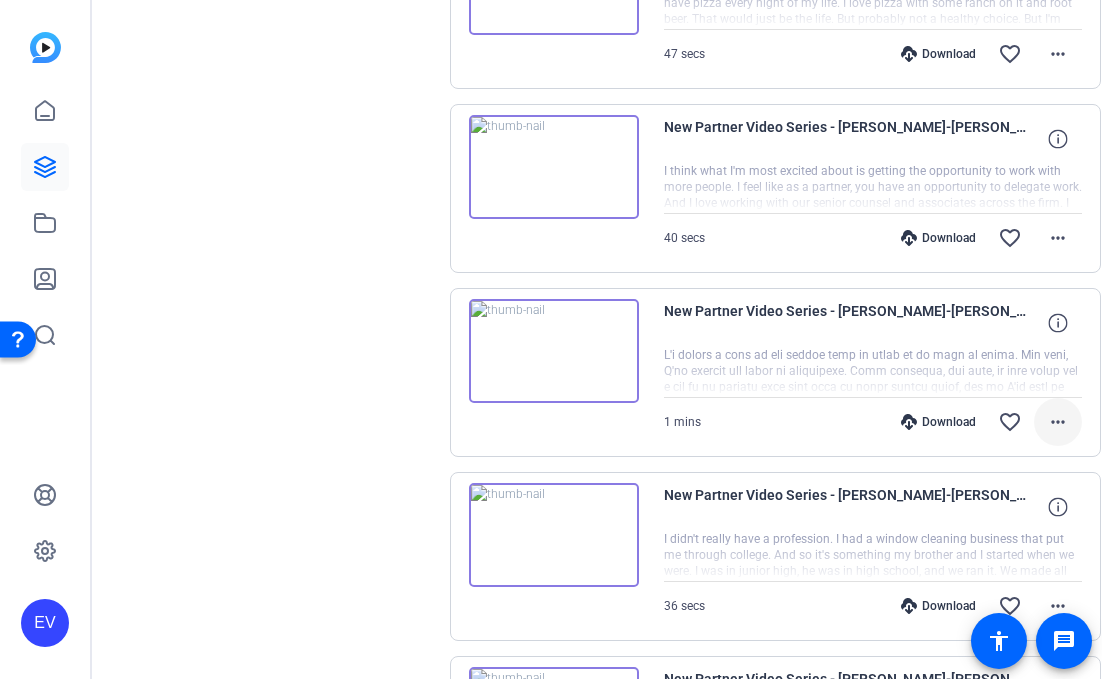 click at bounding box center (1058, 422) 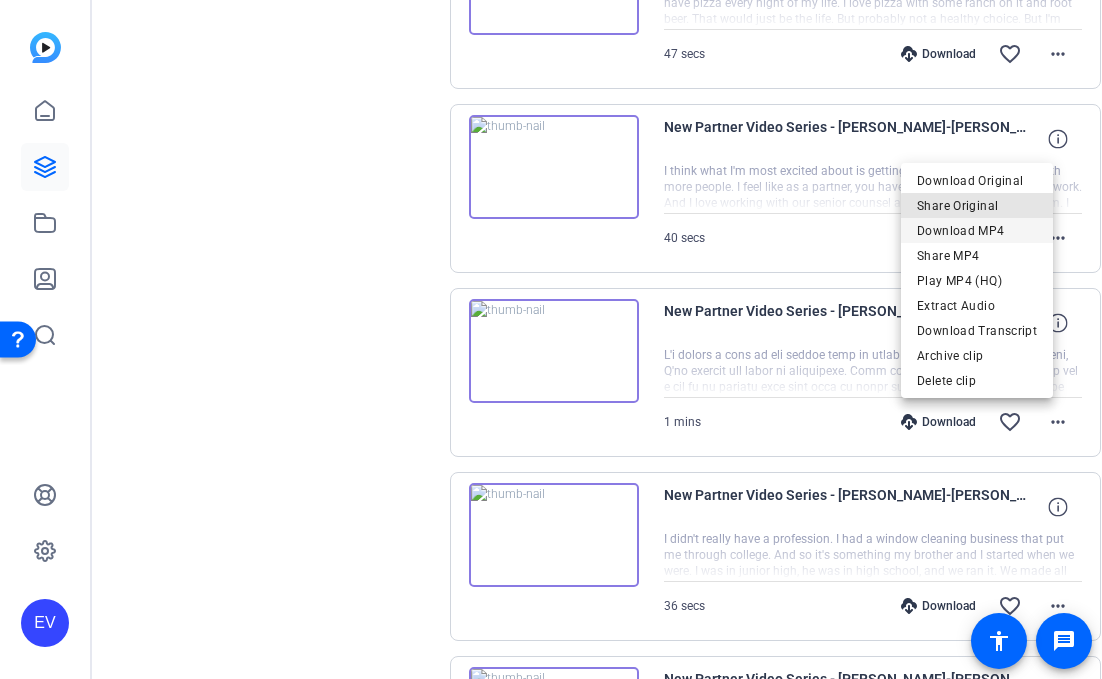 click on "Download Original Share Original  Download MP4   Share MP4   Play MP4 (HQ)   Extract Audio   Download Transcript" at bounding box center (977, 255) 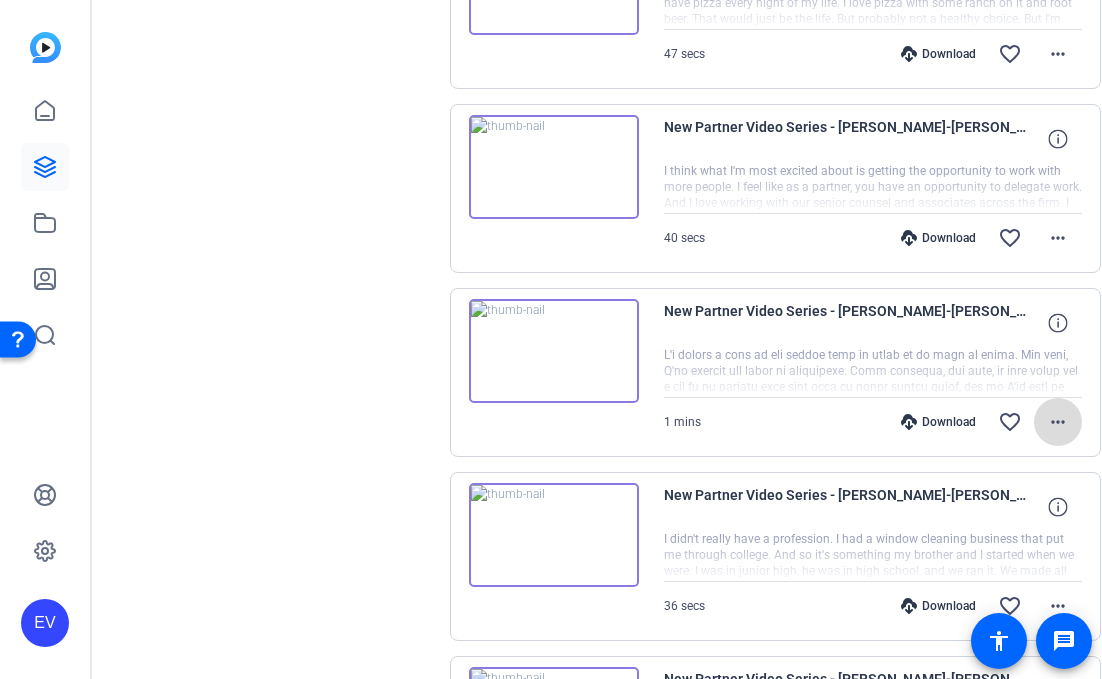 click on "more_horiz" at bounding box center [1058, 422] 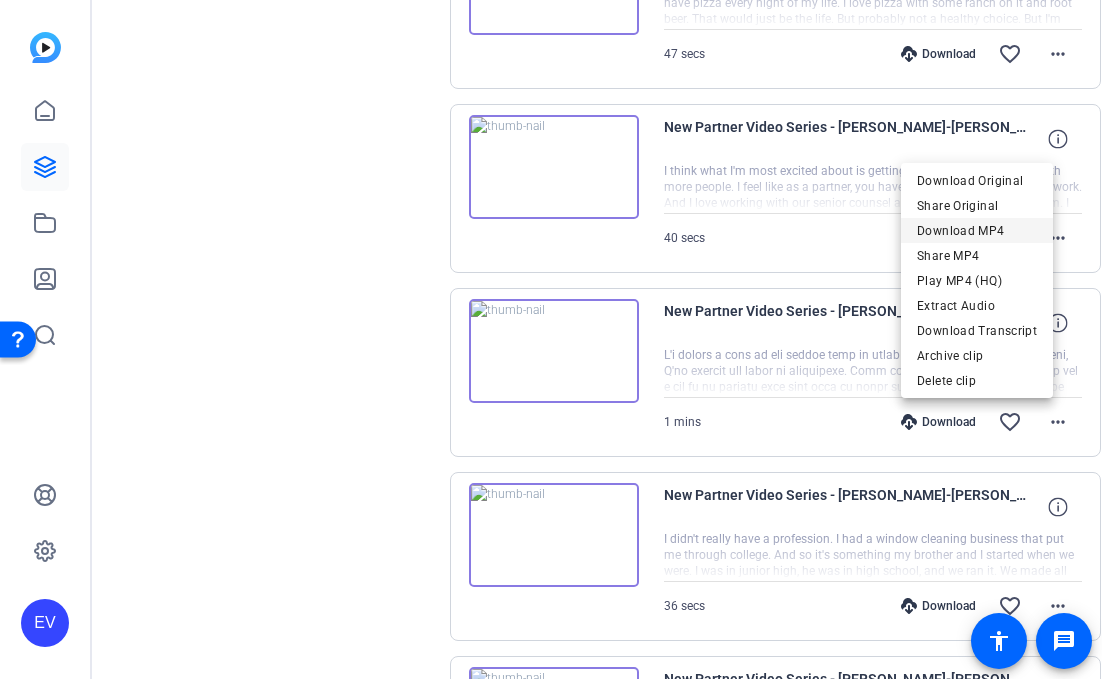 click on "Download MP4" at bounding box center [977, 231] 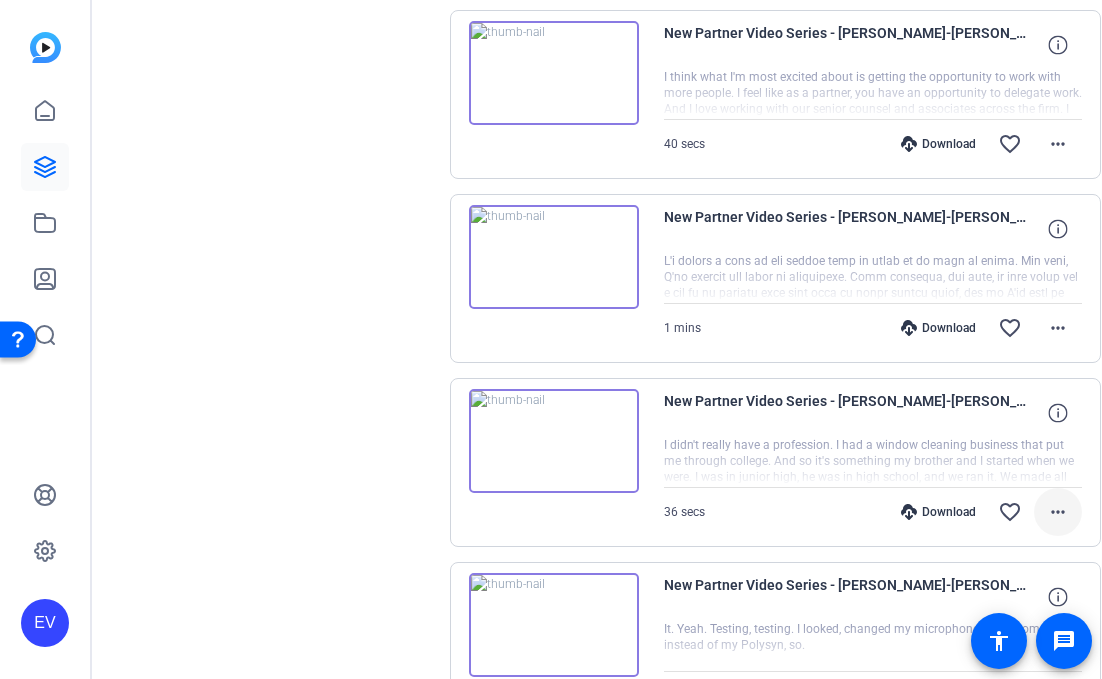 scroll, scrollTop: 1550, scrollLeft: 0, axis: vertical 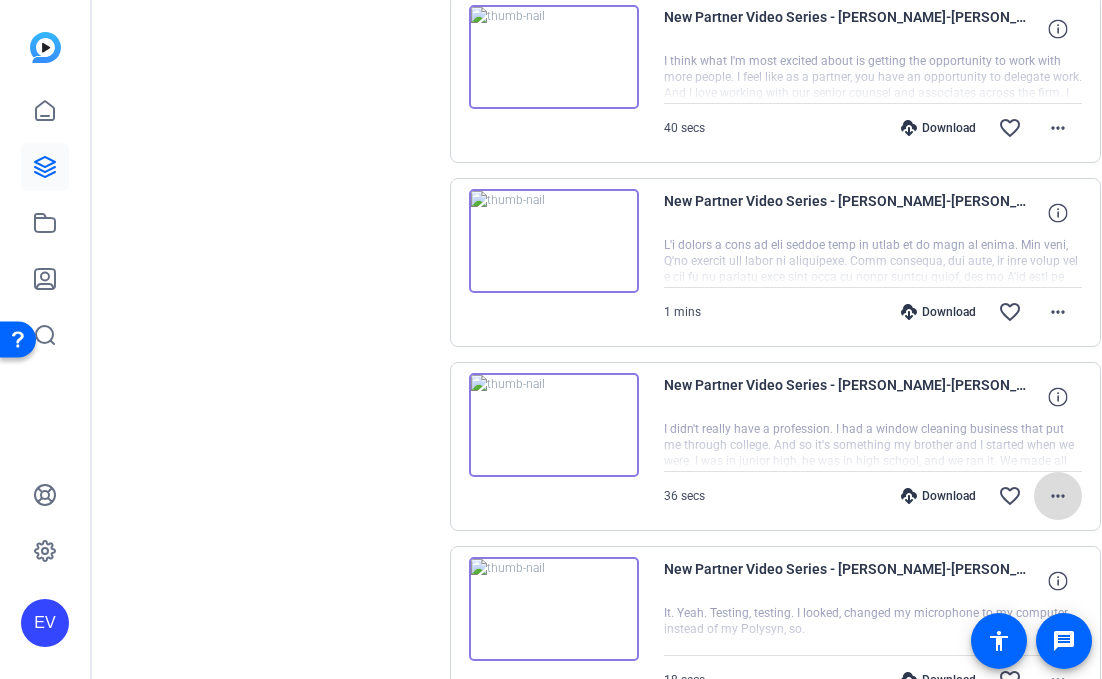 click on "more_horiz" at bounding box center [1058, 496] 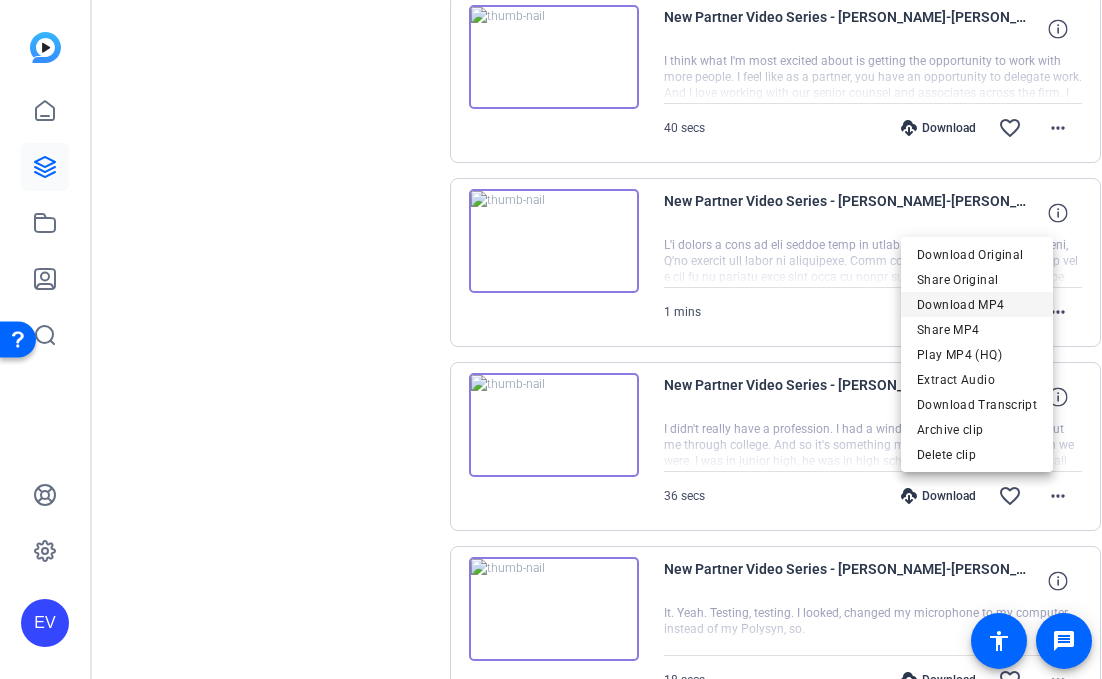 click on "Download MP4" at bounding box center (977, 305) 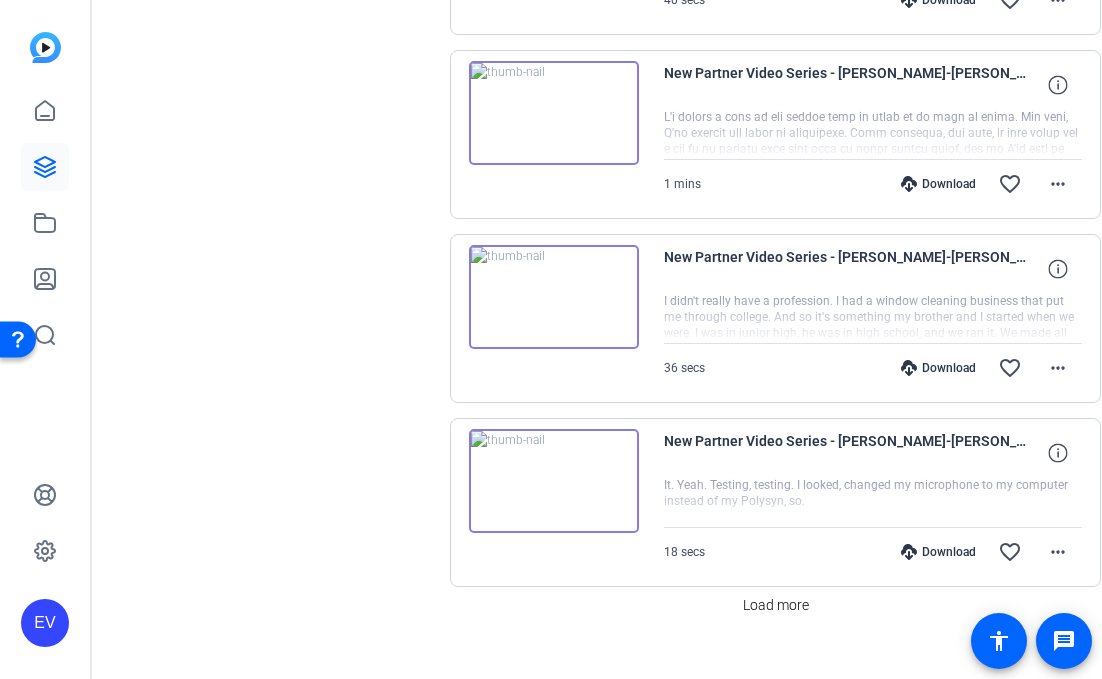 scroll, scrollTop: 1711, scrollLeft: 0, axis: vertical 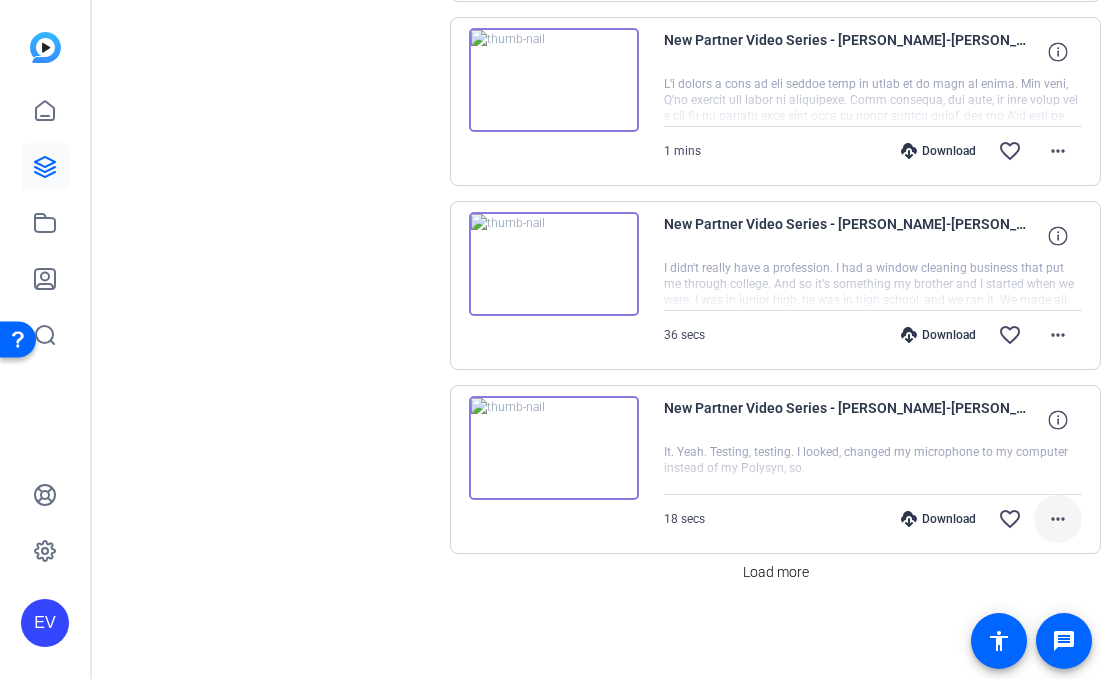 click on "more_horiz" at bounding box center (1058, 519) 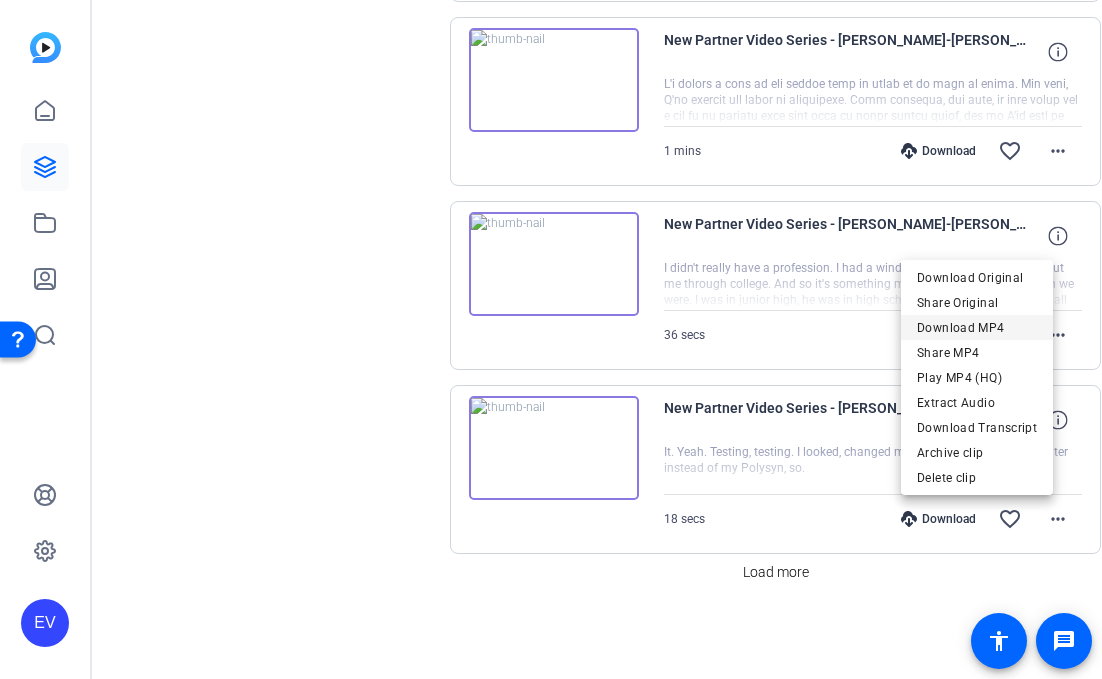 click on "Download MP4" at bounding box center (977, 328) 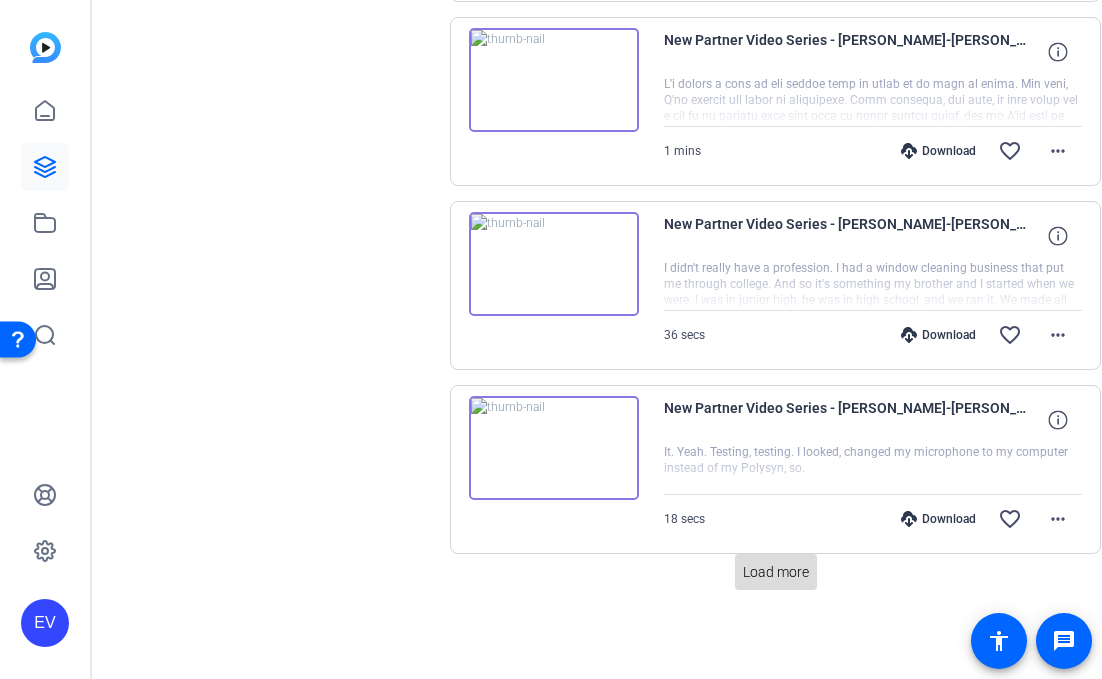 click on "Load more" at bounding box center (776, 572) 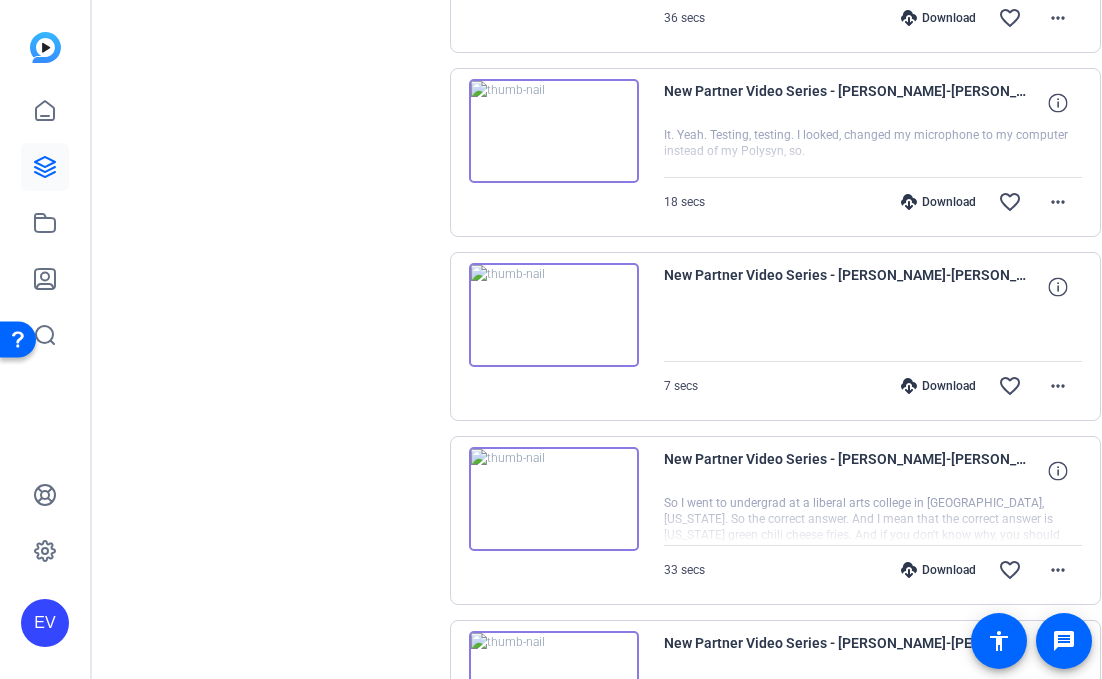 scroll, scrollTop: 2032, scrollLeft: 0, axis: vertical 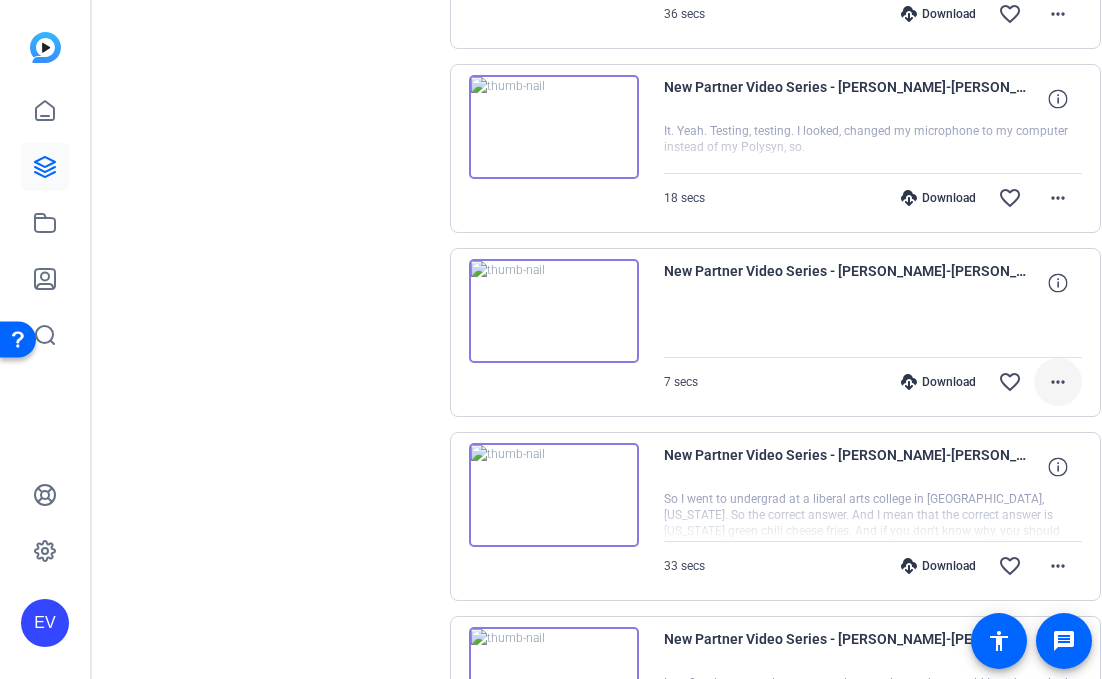 click on "more_horiz" at bounding box center [1058, 382] 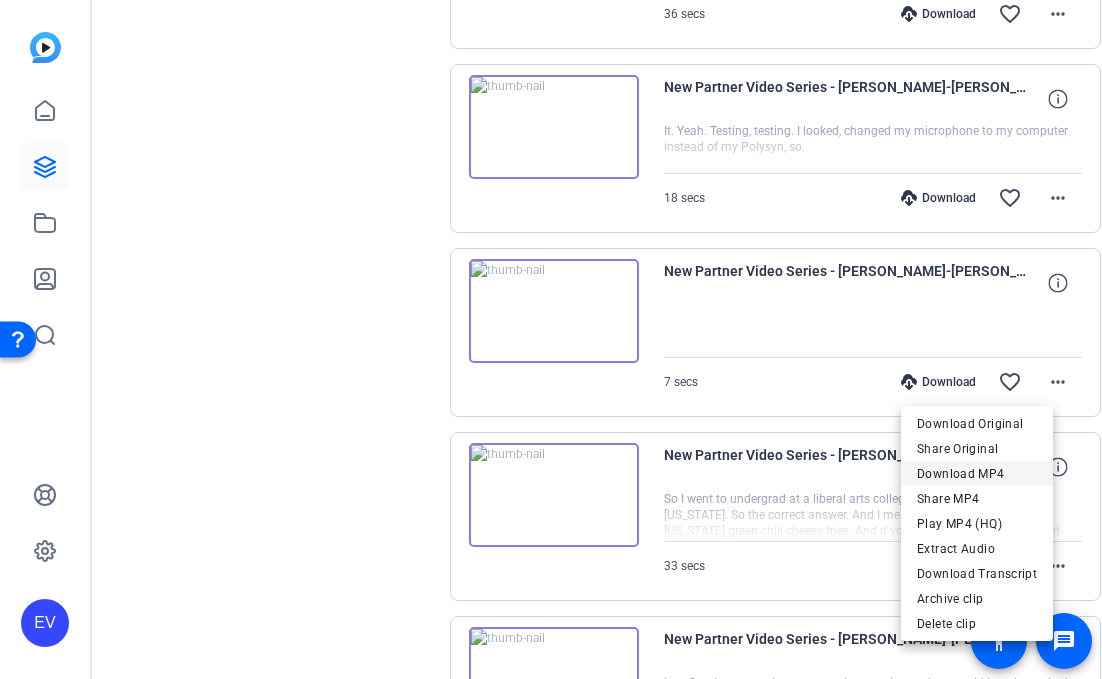 click on "Download MP4" at bounding box center [977, 474] 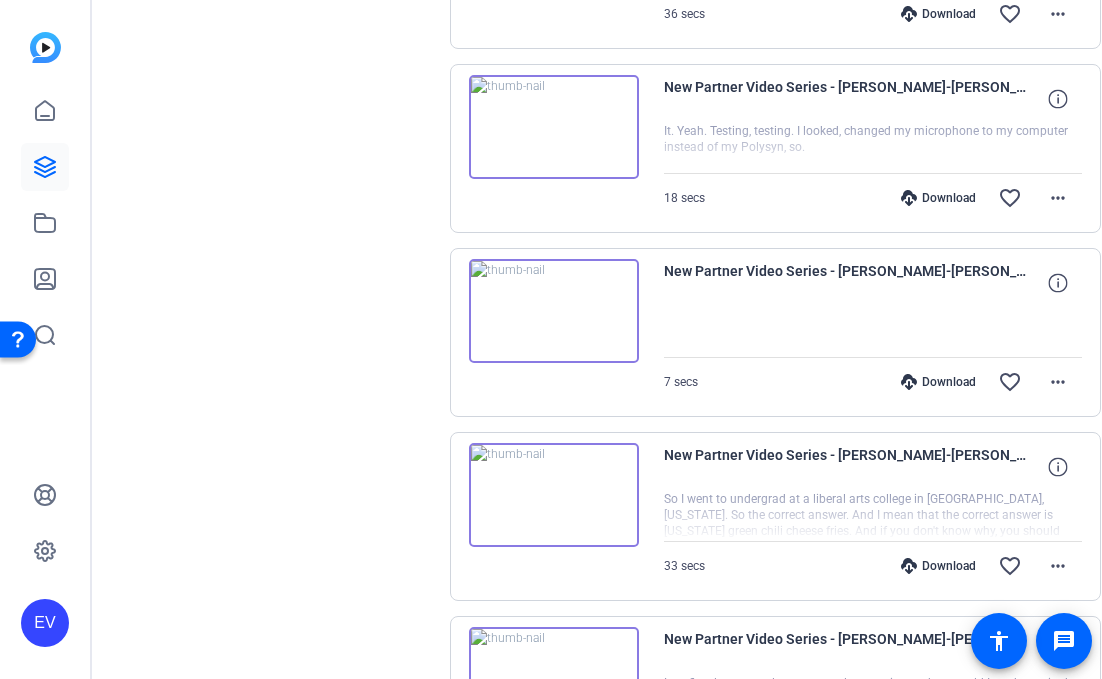 click on "Sessions
Scripts  Sessions more_horiz  New Partner Video Series - [PERSON_NAME]   [DATE] 11:17 AM  Enter Session
more_horiz  New Partner Video Series - [PERSON_NAME]   [DATE] 8:52 AM  Enter Session
more_horiz  New Partner Video Series - [PERSON_NAME]   [DATE] 1:26 PM  Enter Session
more_horiz" 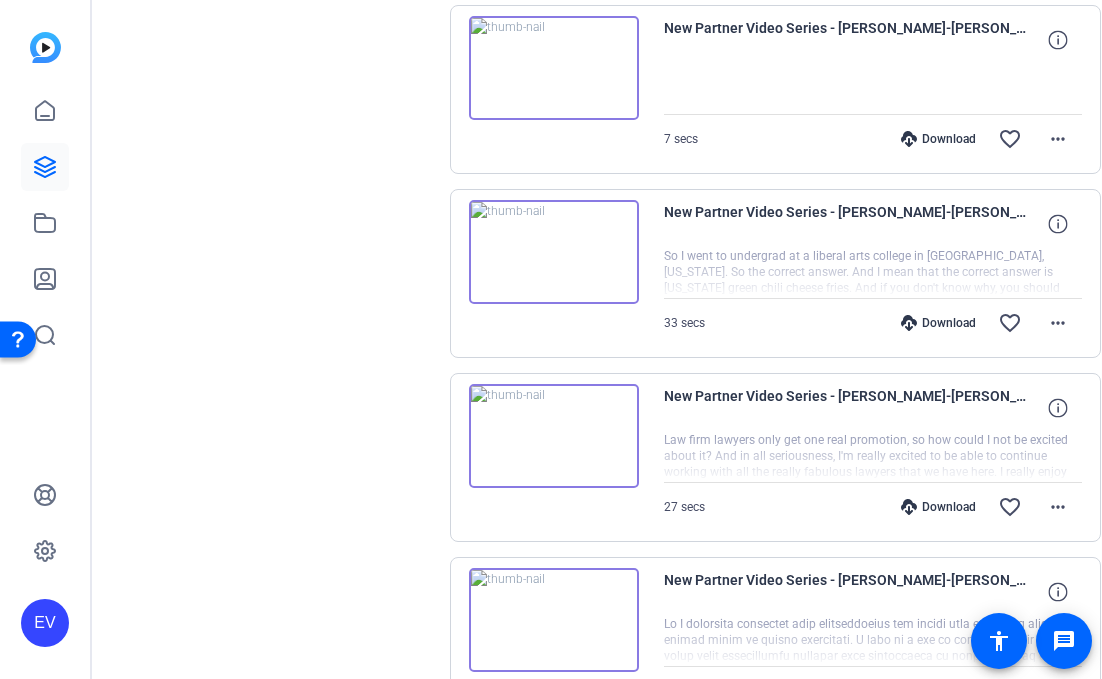 scroll, scrollTop: 2303, scrollLeft: 0, axis: vertical 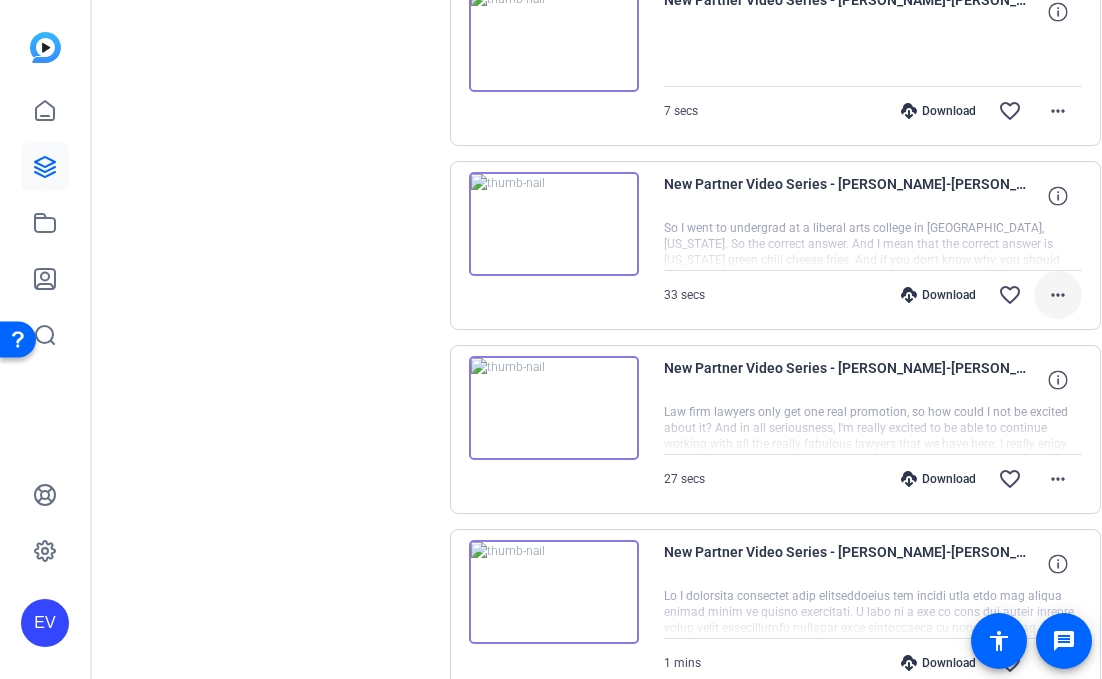 click on "more_horiz" at bounding box center (1058, 295) 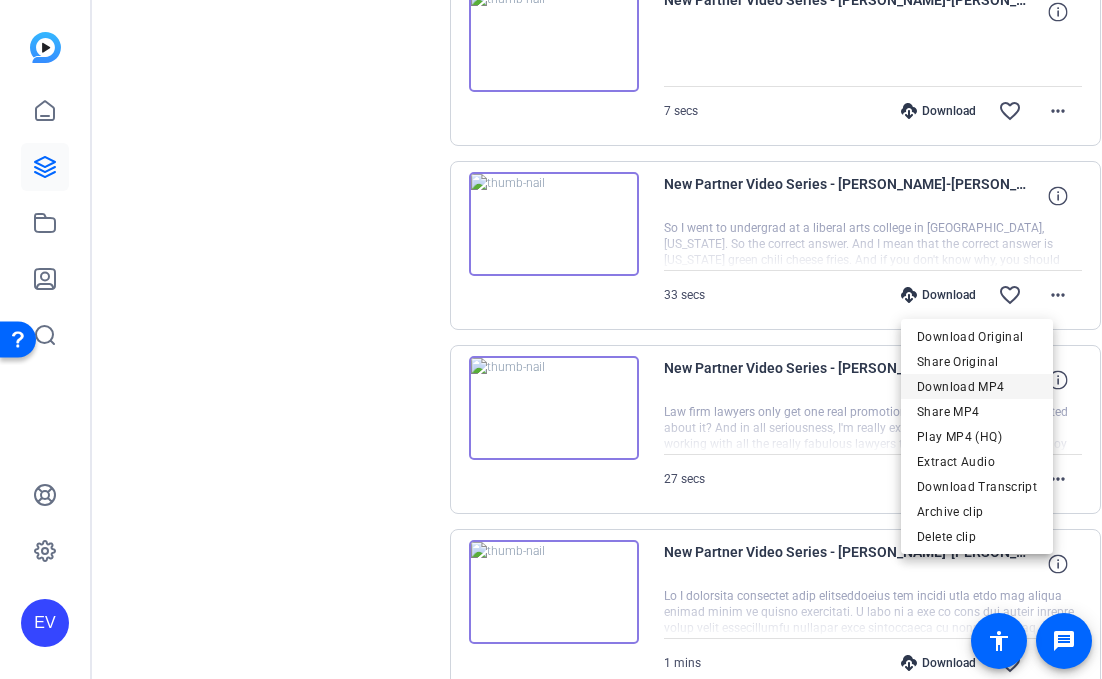 click on "Download MP4" at bounding box center [977, 387] 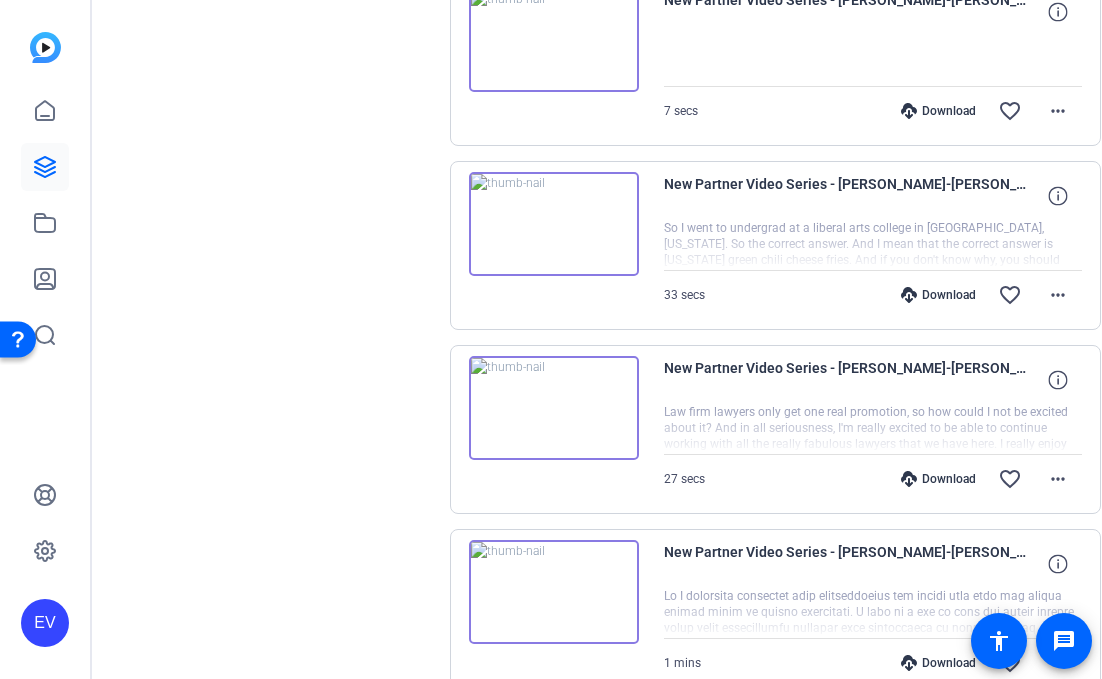 click on "Sessions
Scripts  Sessions more_horiz  New Partner Video Series - [PERSON_NAME]   [DATE] 11:17 AM  Enter Session
more_horiz  New Partner Video Series - [PERSON_NAME]   [DATE] 8:52 AM  Enter Session
more_horiz  New Partner Video Series - [PERSON_NAME]   [DATE] 1:26 PM  Enter Session
more_horiz" 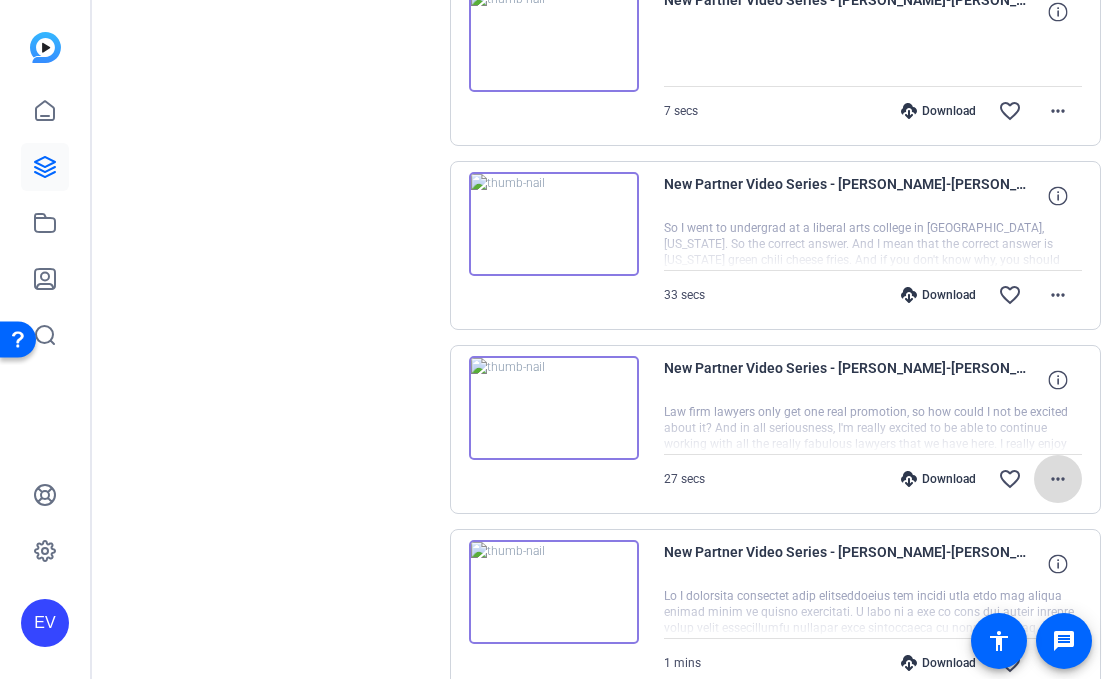 click on "more_horiz" at bounding box center (1058, 479) 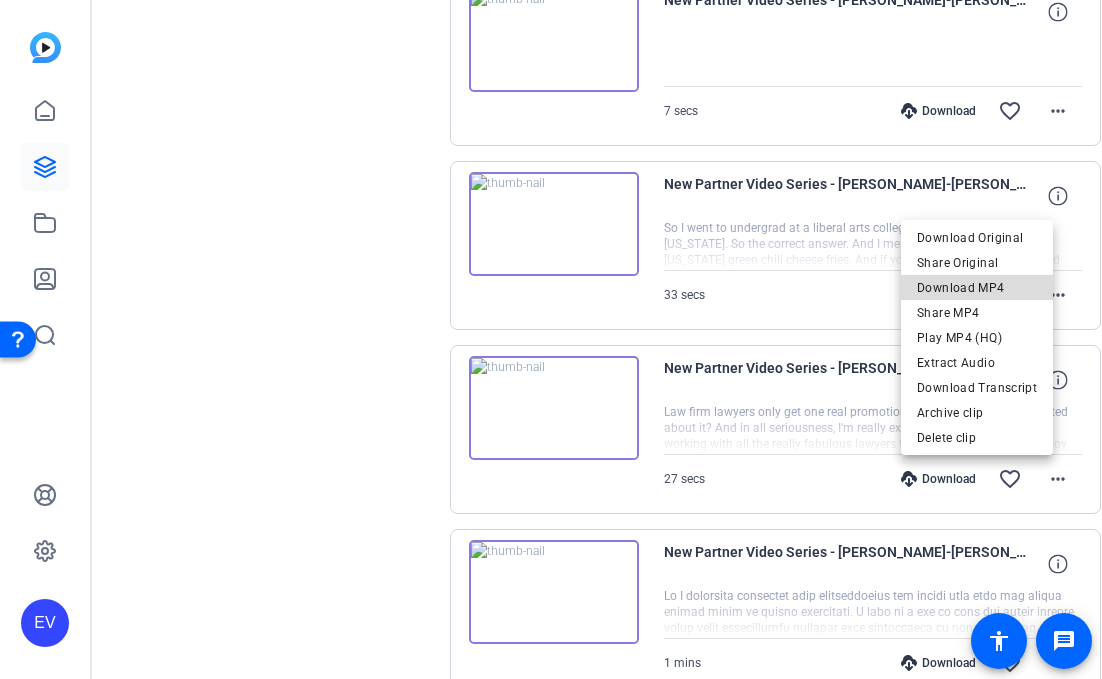 click on "Download MP4" at bounding box center (977, 288) 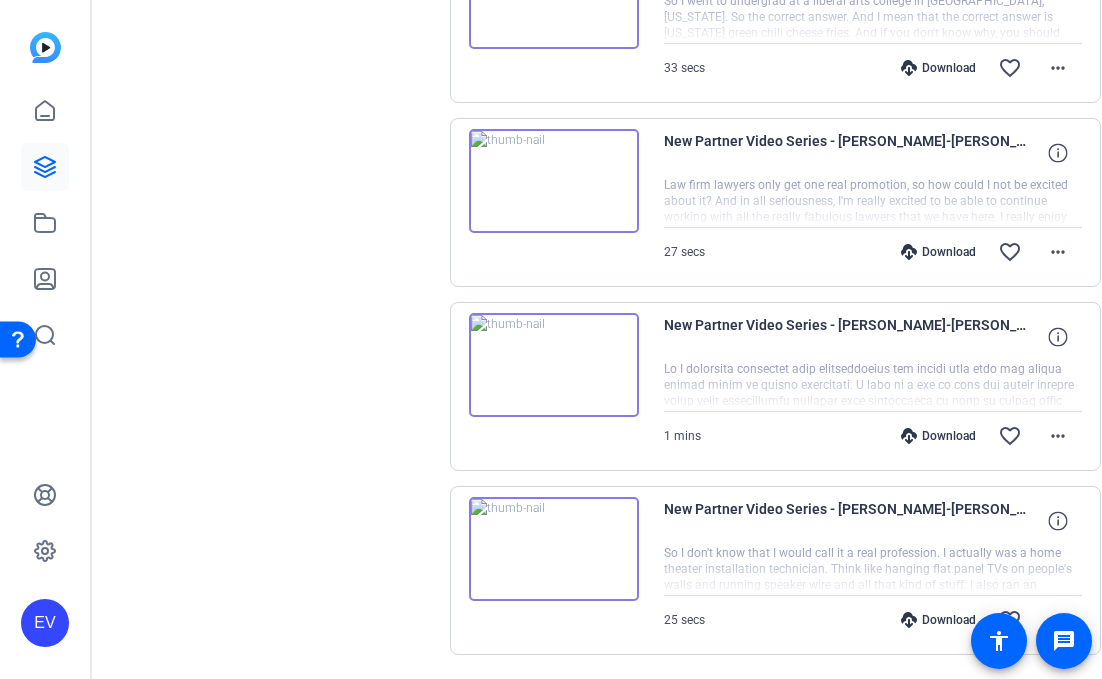 scroll, scrollTop: 2542, scrollLeft: 0, axis: vertical 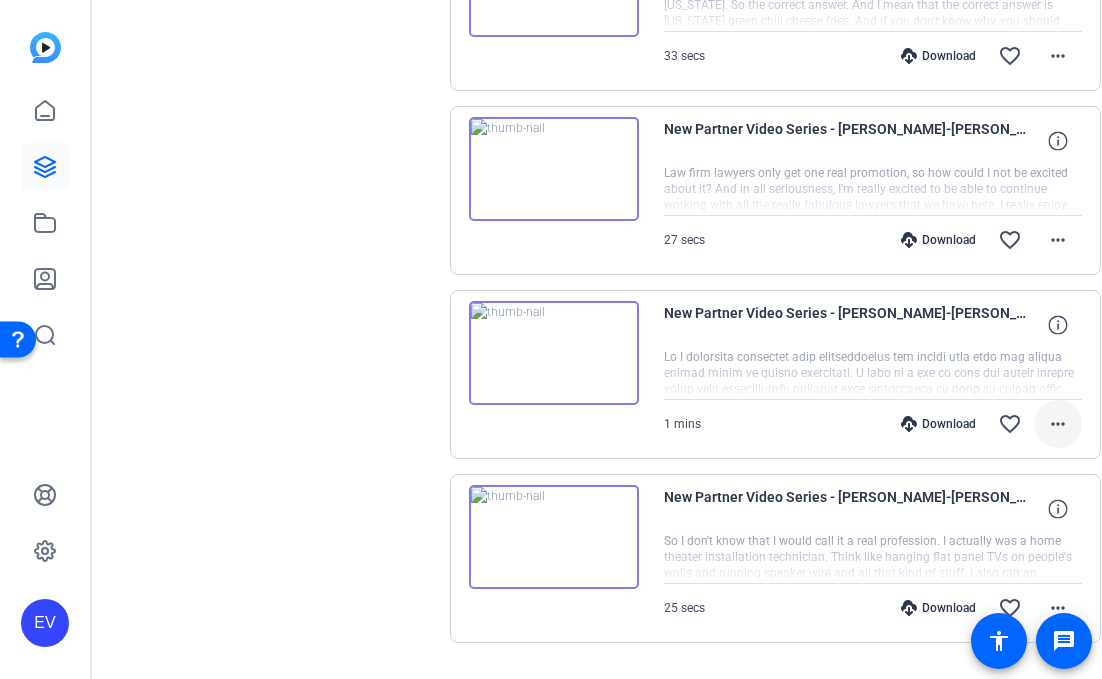 click on "more_horiz" at bounding box center [1058, 424] 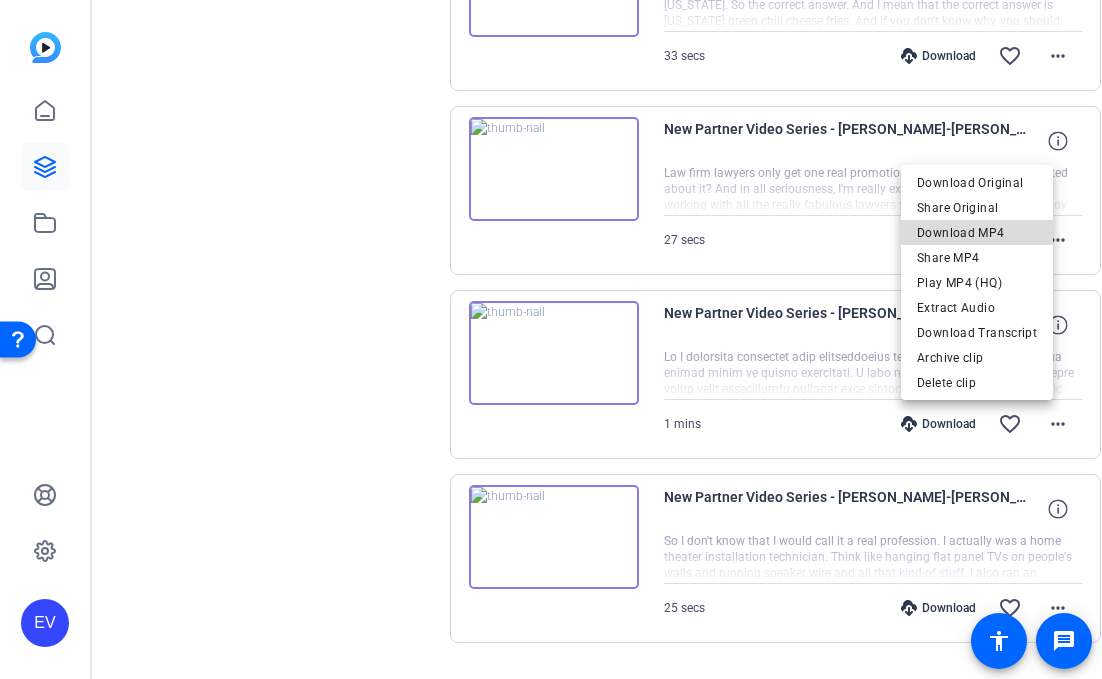 click on "Download MP4" at bounding box center [977, 233] 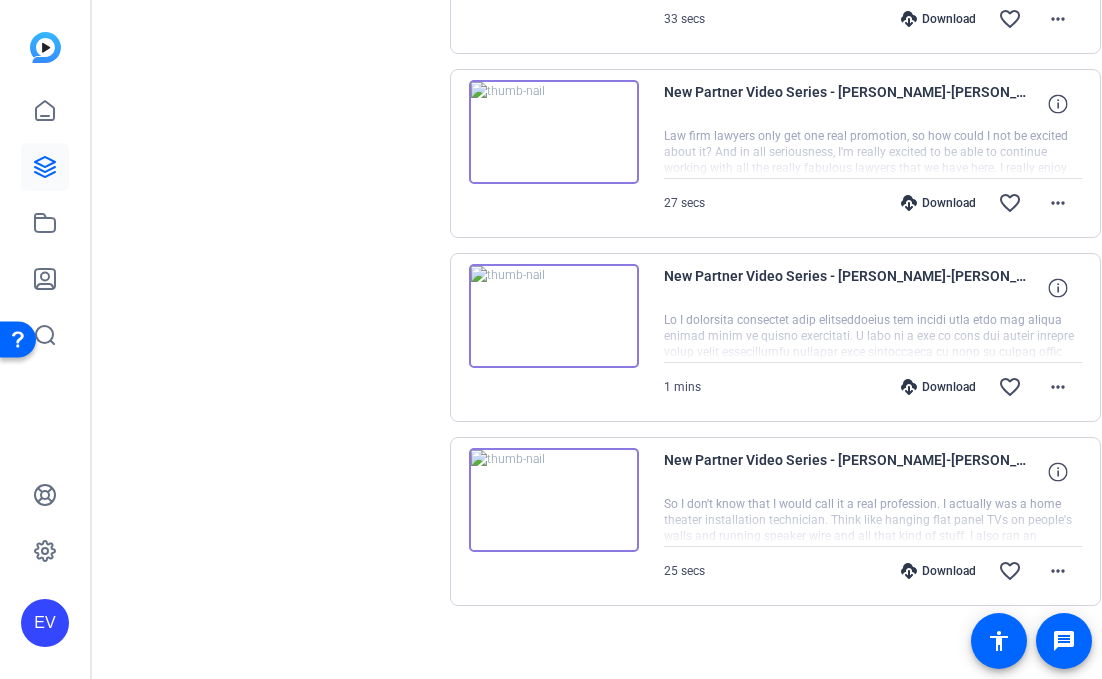 scroll, scrollTop: 2595, scrollLeft: 0, axis: vertical 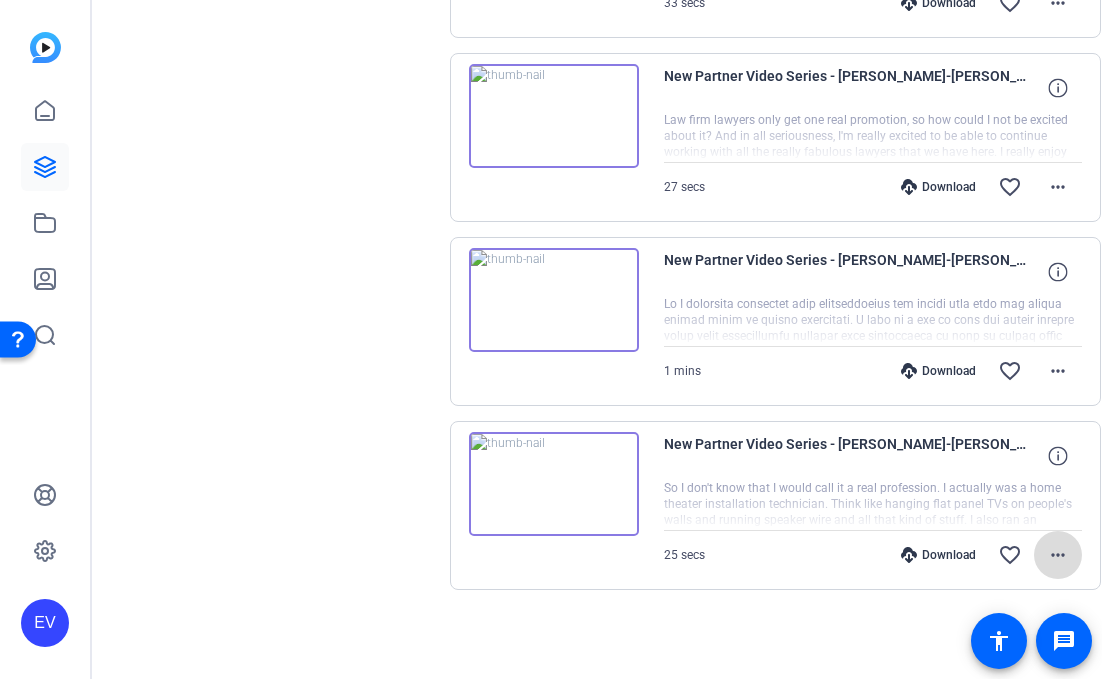click on "more_horiz" at bounding box center (1058, 555) 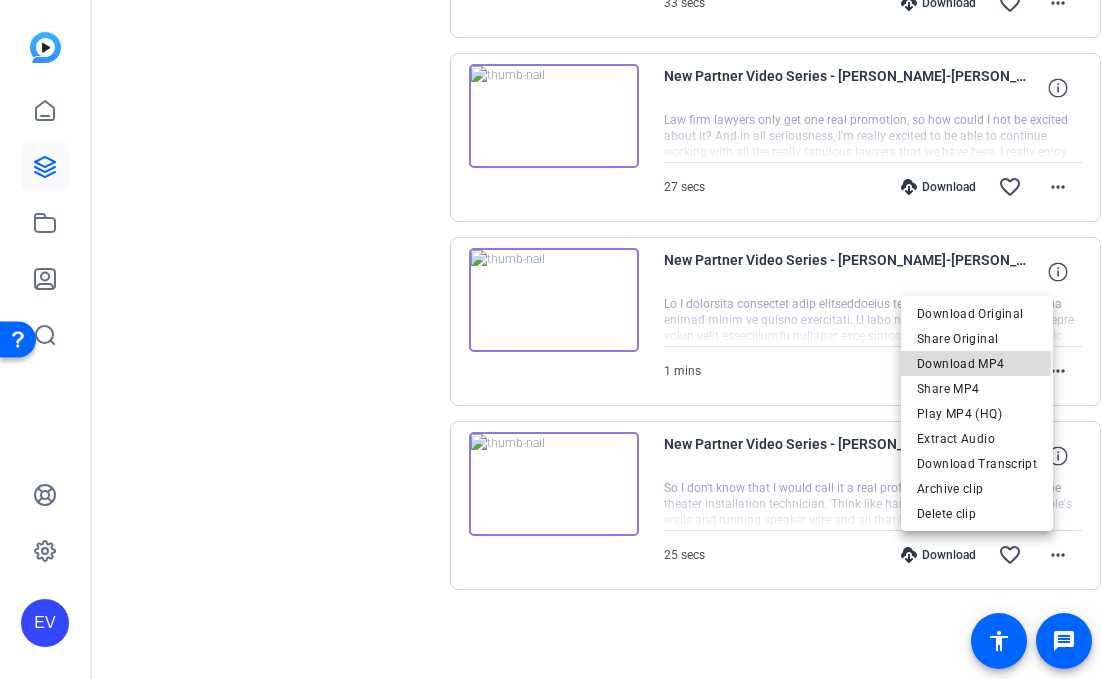 click on "Download MP4" at bounding box center (977, 364) 